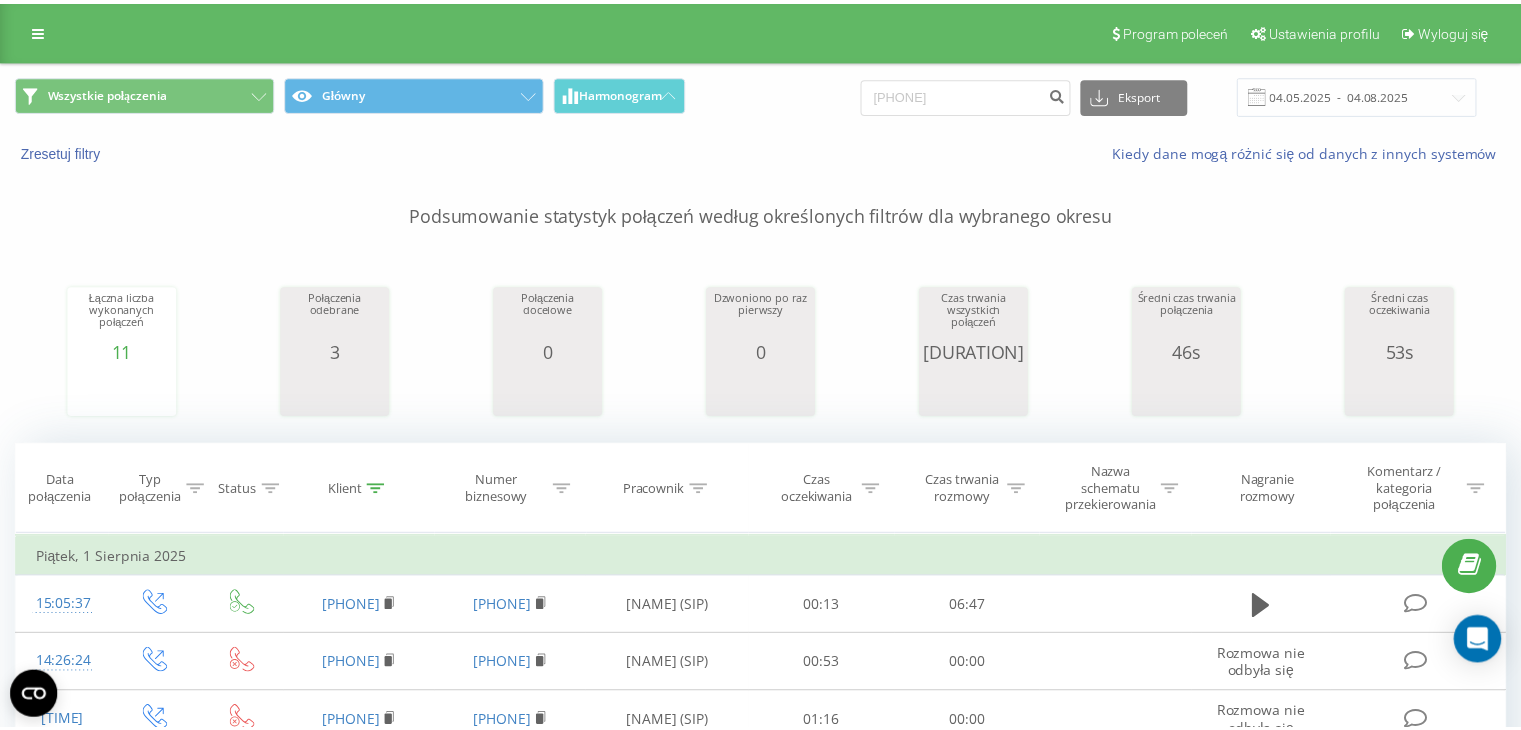 scroll, scrollTop: 0, scrollLeft: 0, axis: both 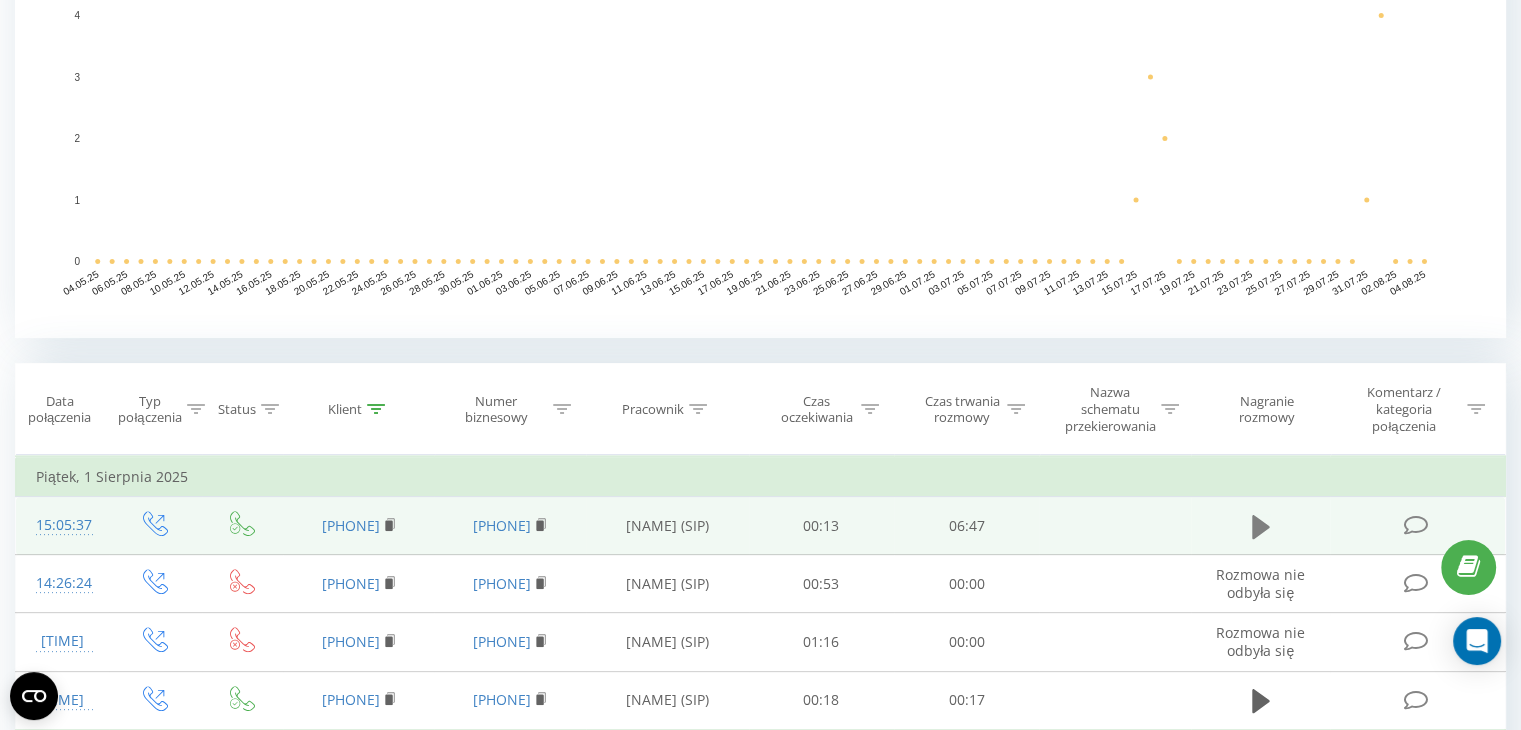 click 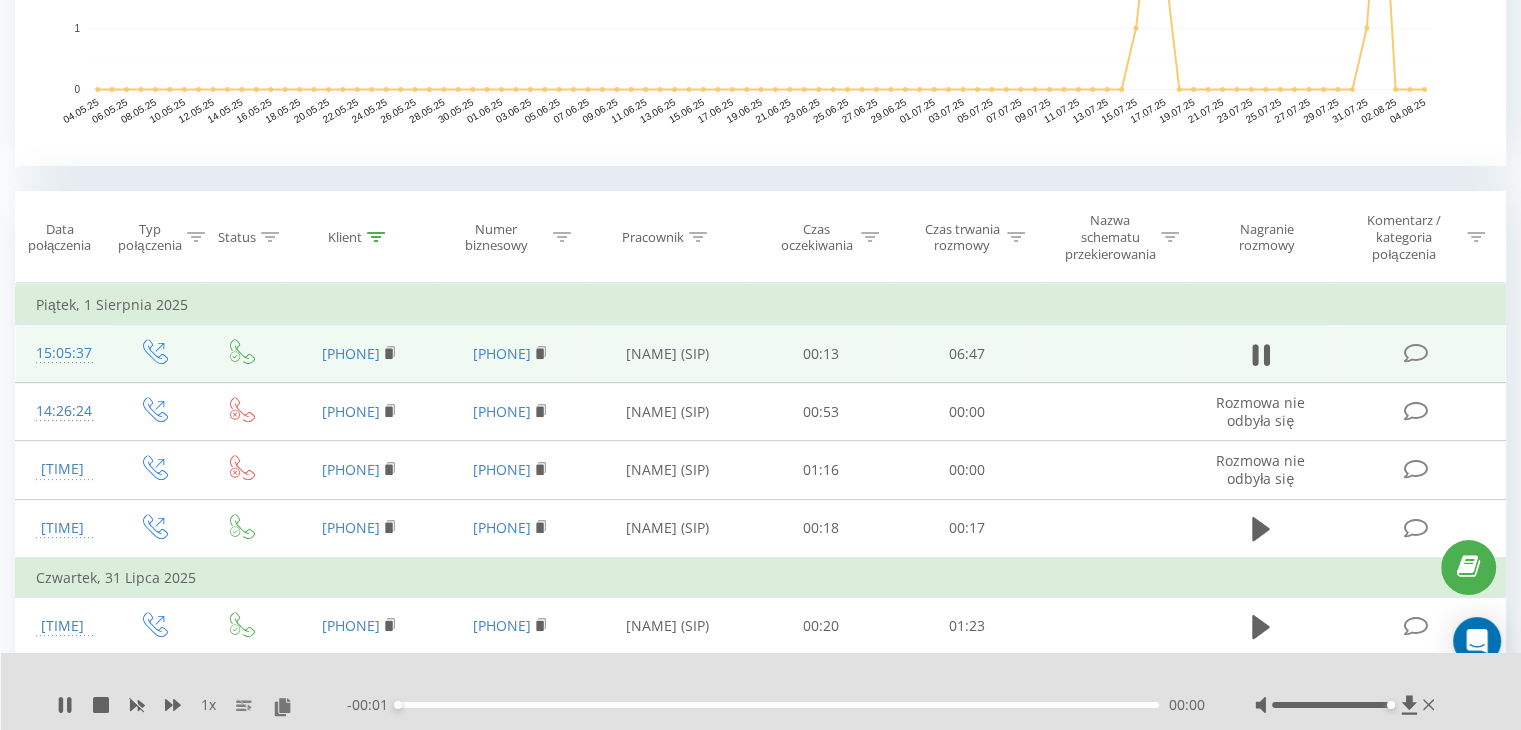 scroll, scrollTop: 700, scrollLeft: 0, axis: vertical 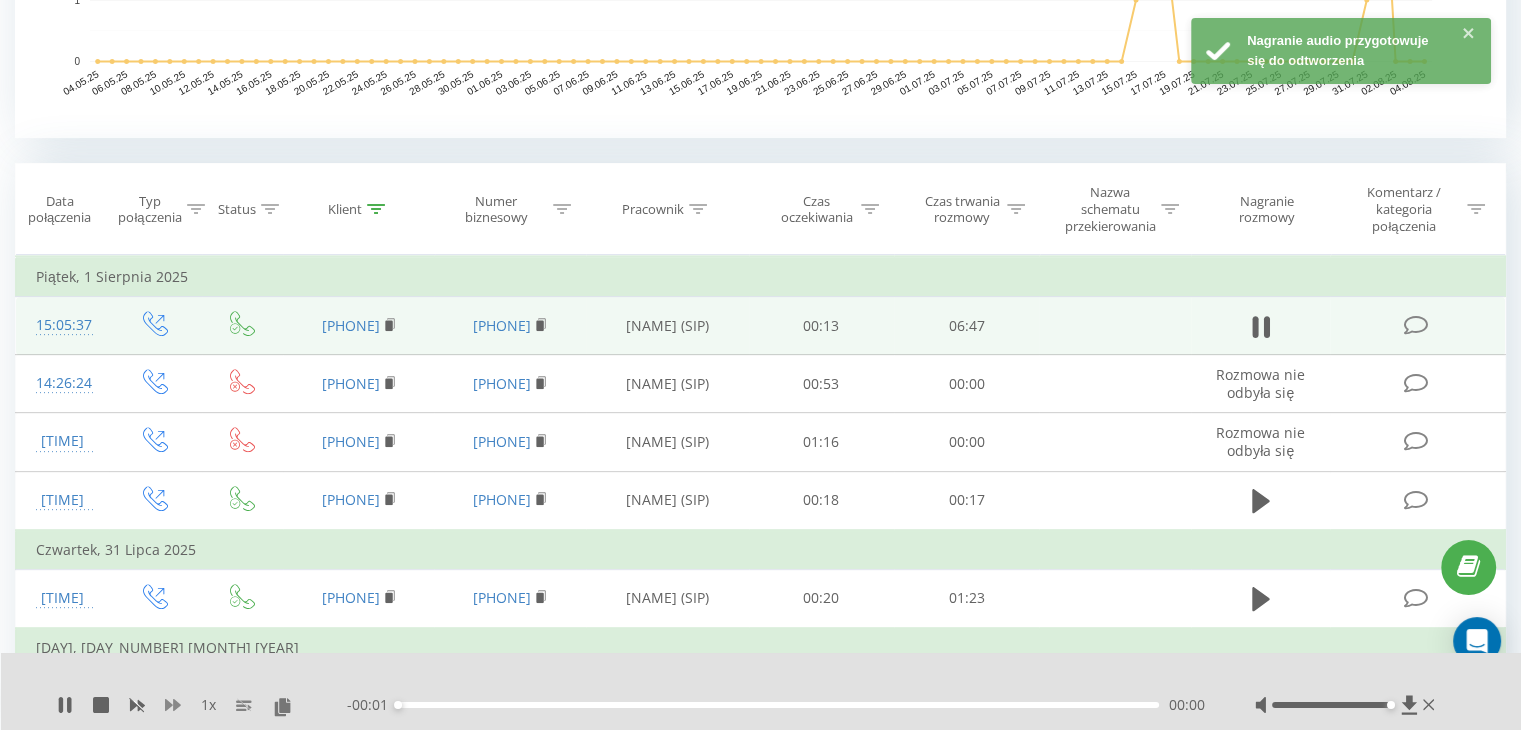 click 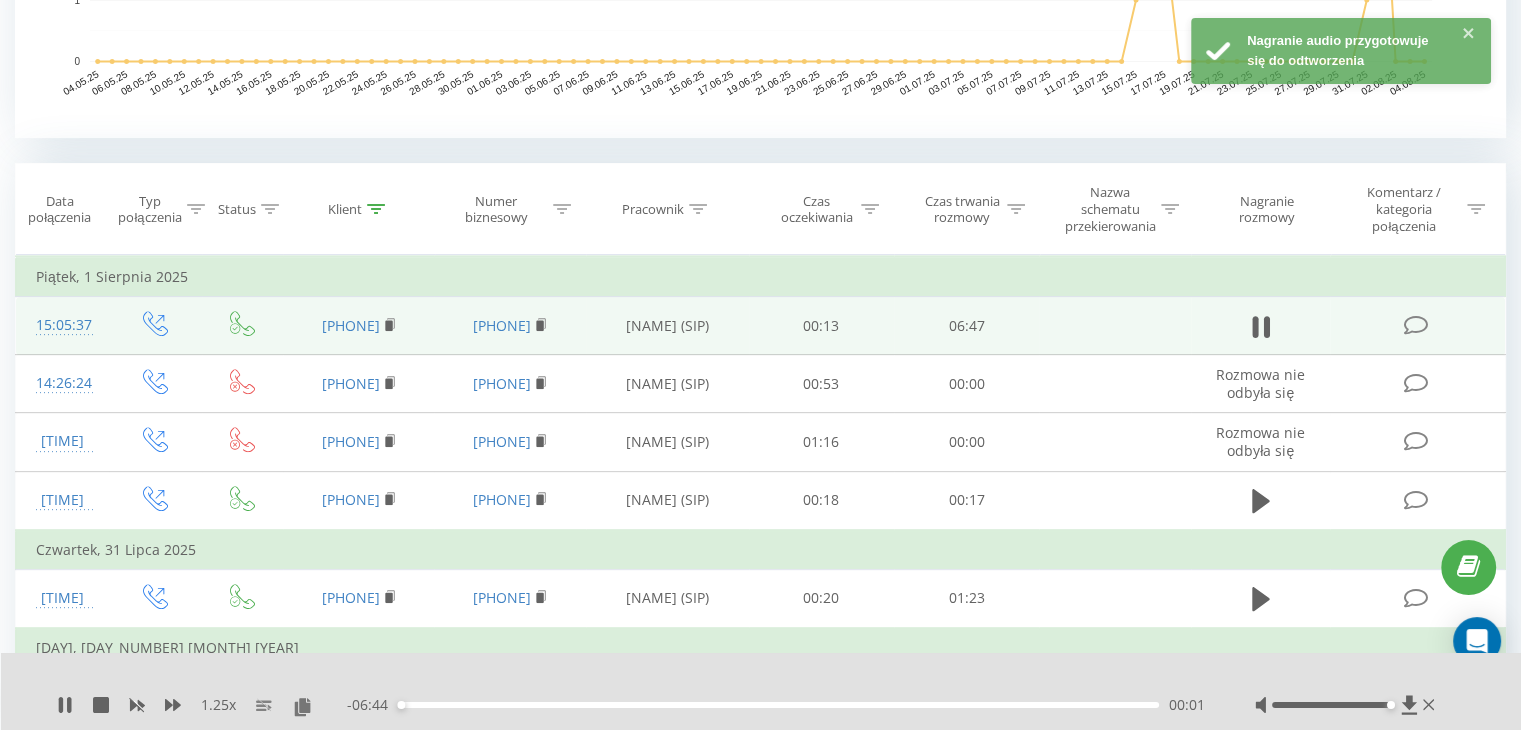click on "1.25 x  - 06:44 00:01   00:01" at bounding box center [761, 691] 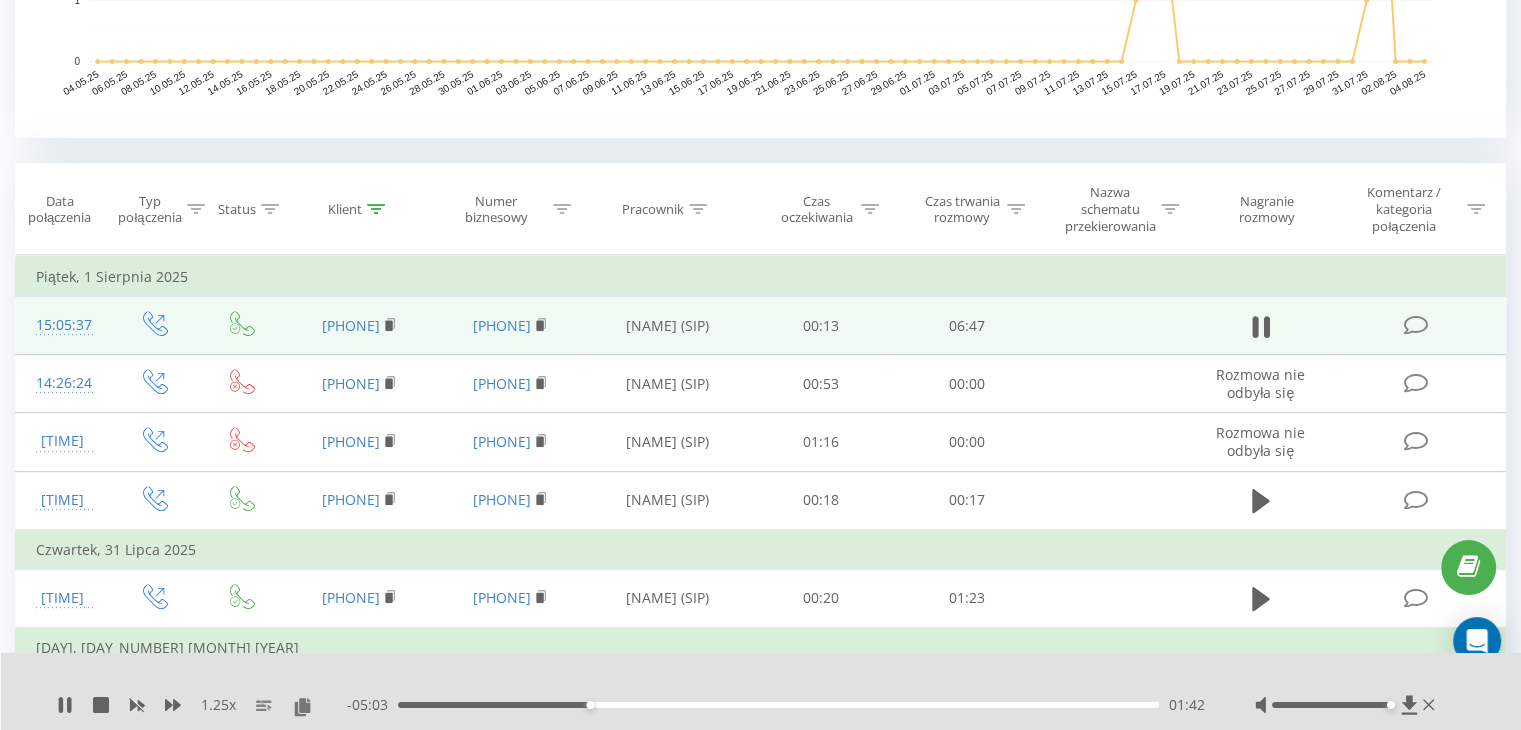 click on "01:42" at bounding box center [778, 705] 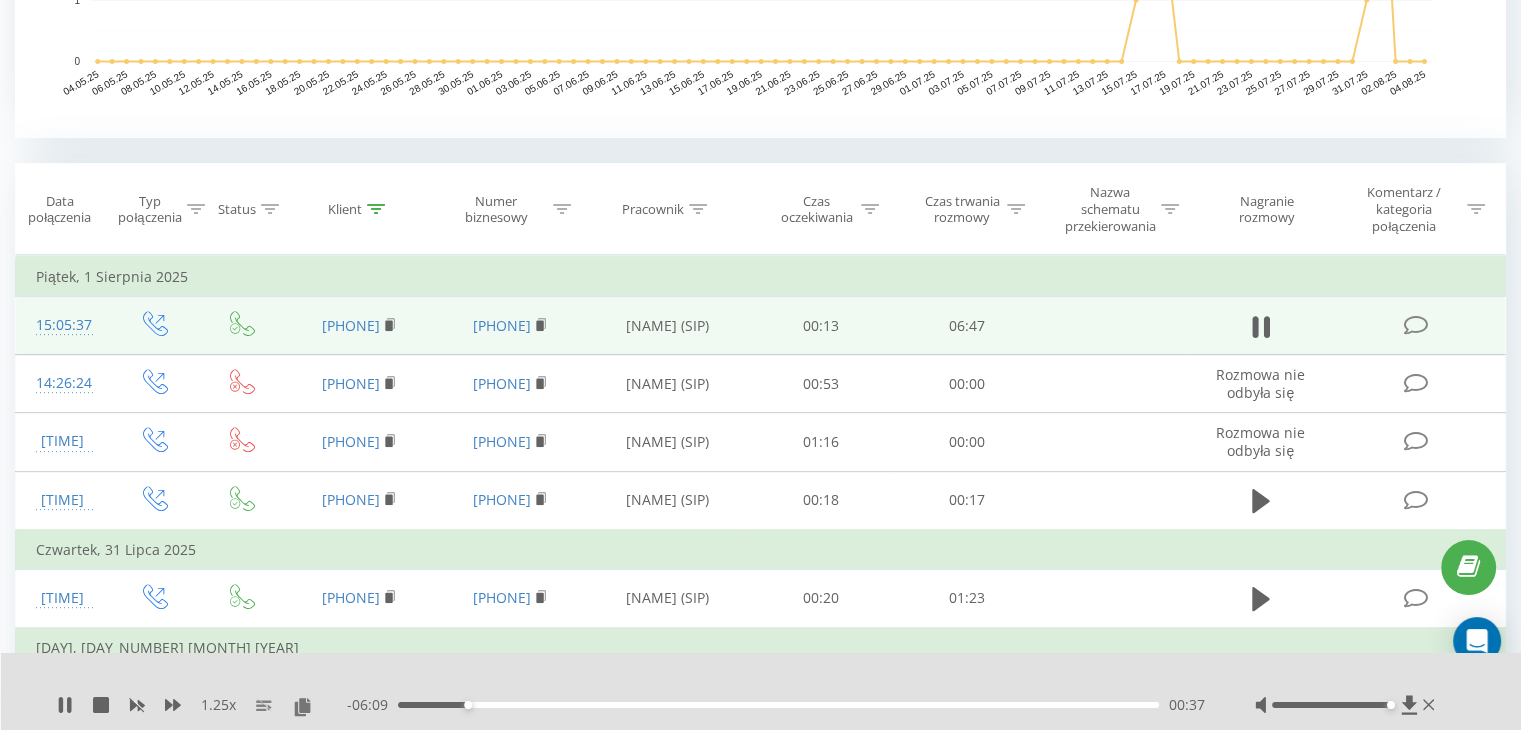 click on "00:37" at bounding box center (778, 705) 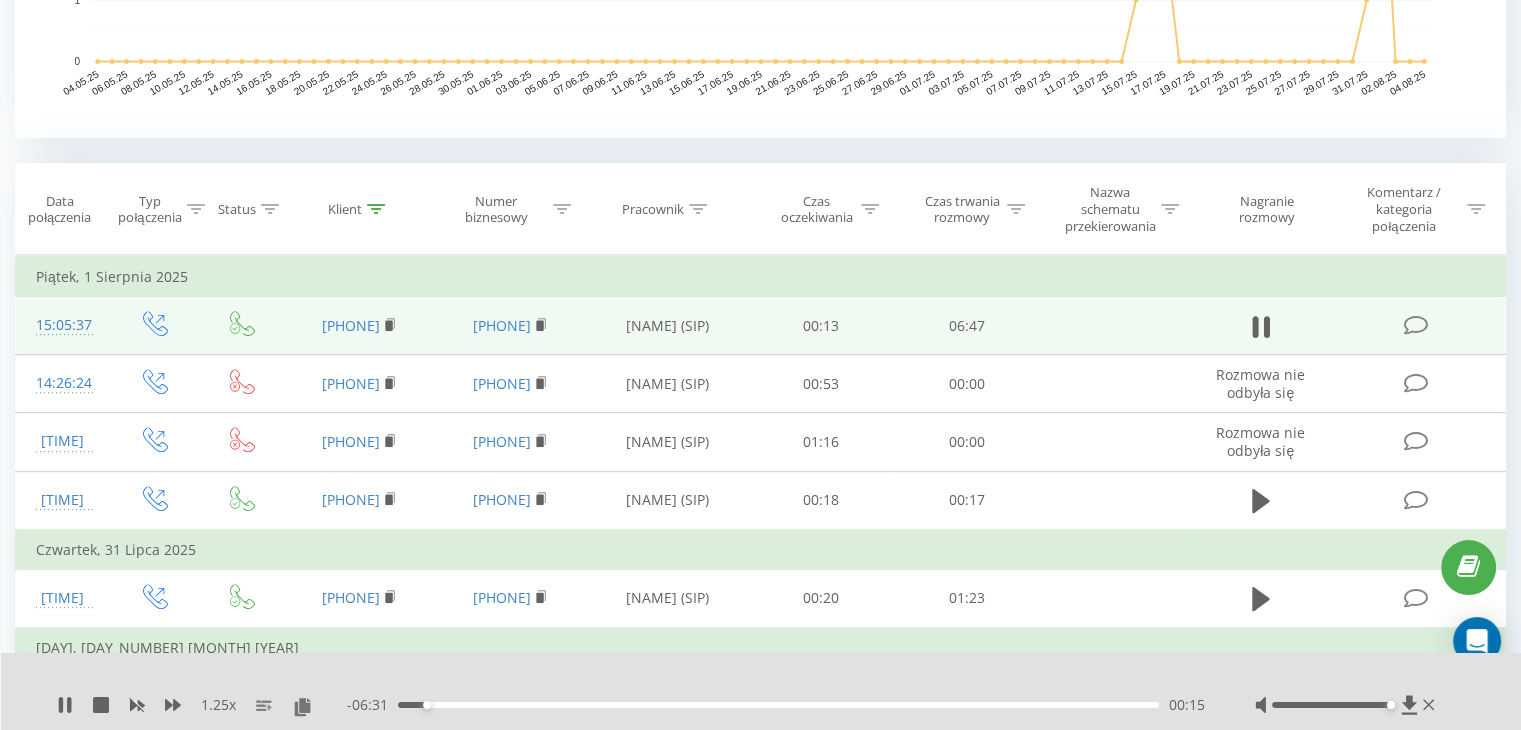 click on "- 06:31 00:15   00:15" at bounding box center [776, 705] 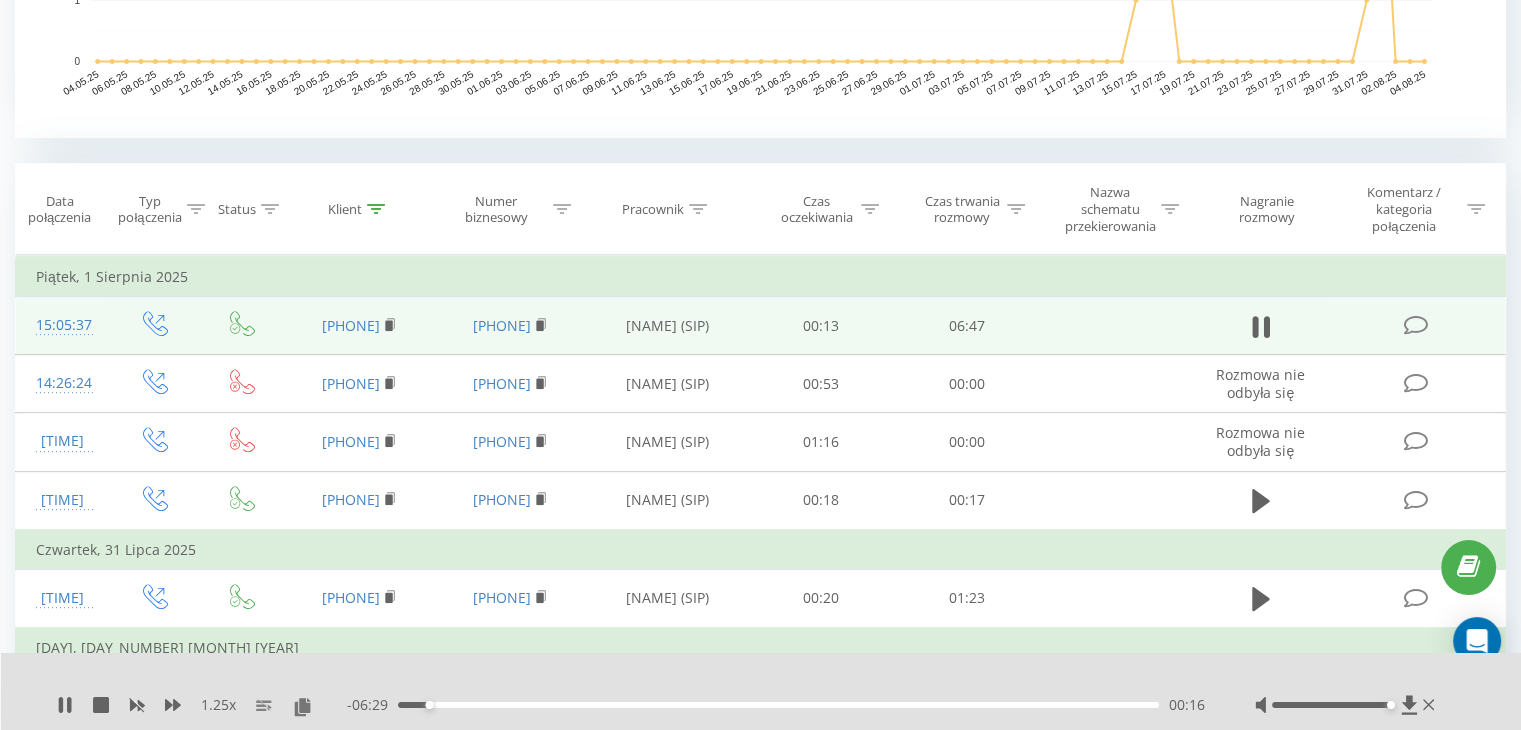 click on "- 06:29 00:16   00:16" at bounding box center [776, 705] 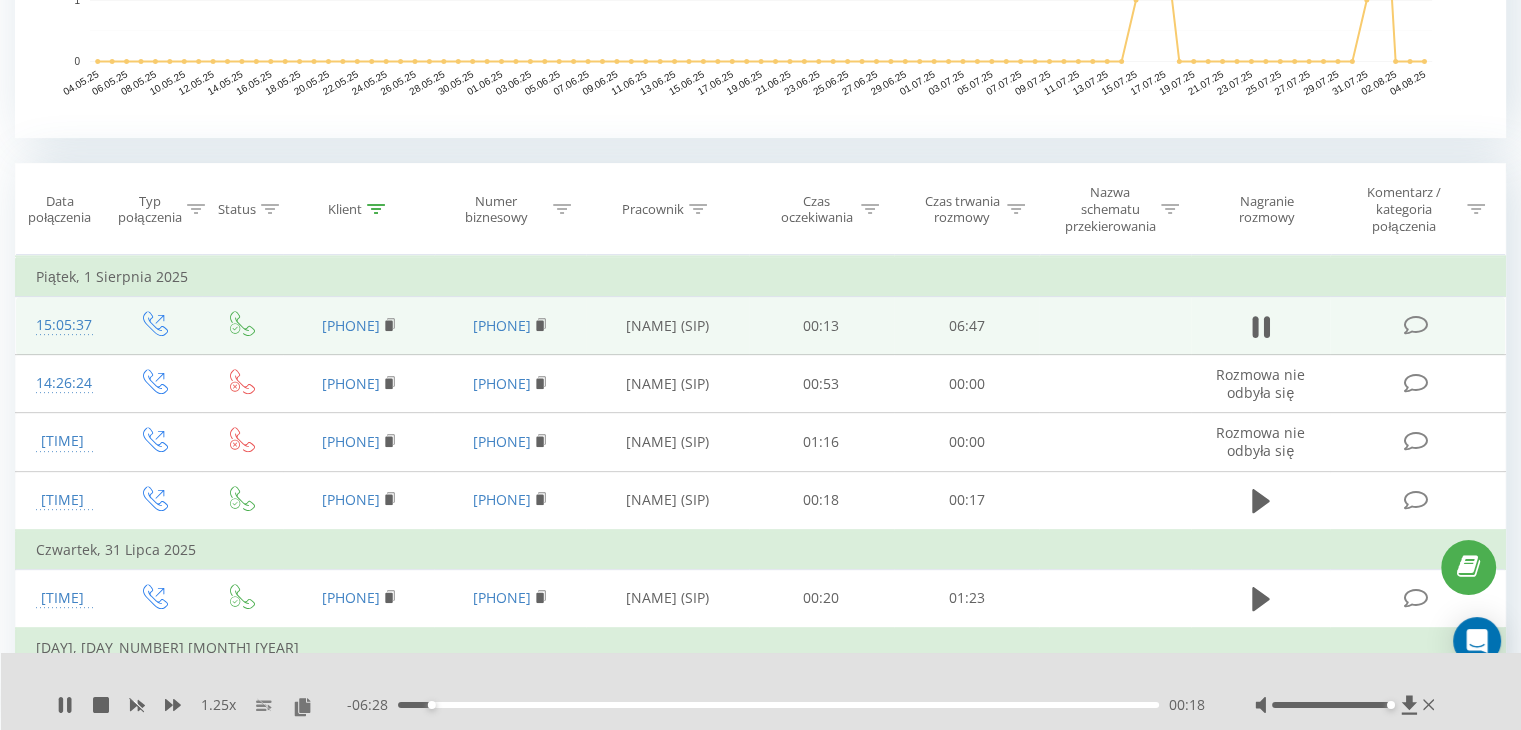 click on "00:18" at bounding box center [778, 705] 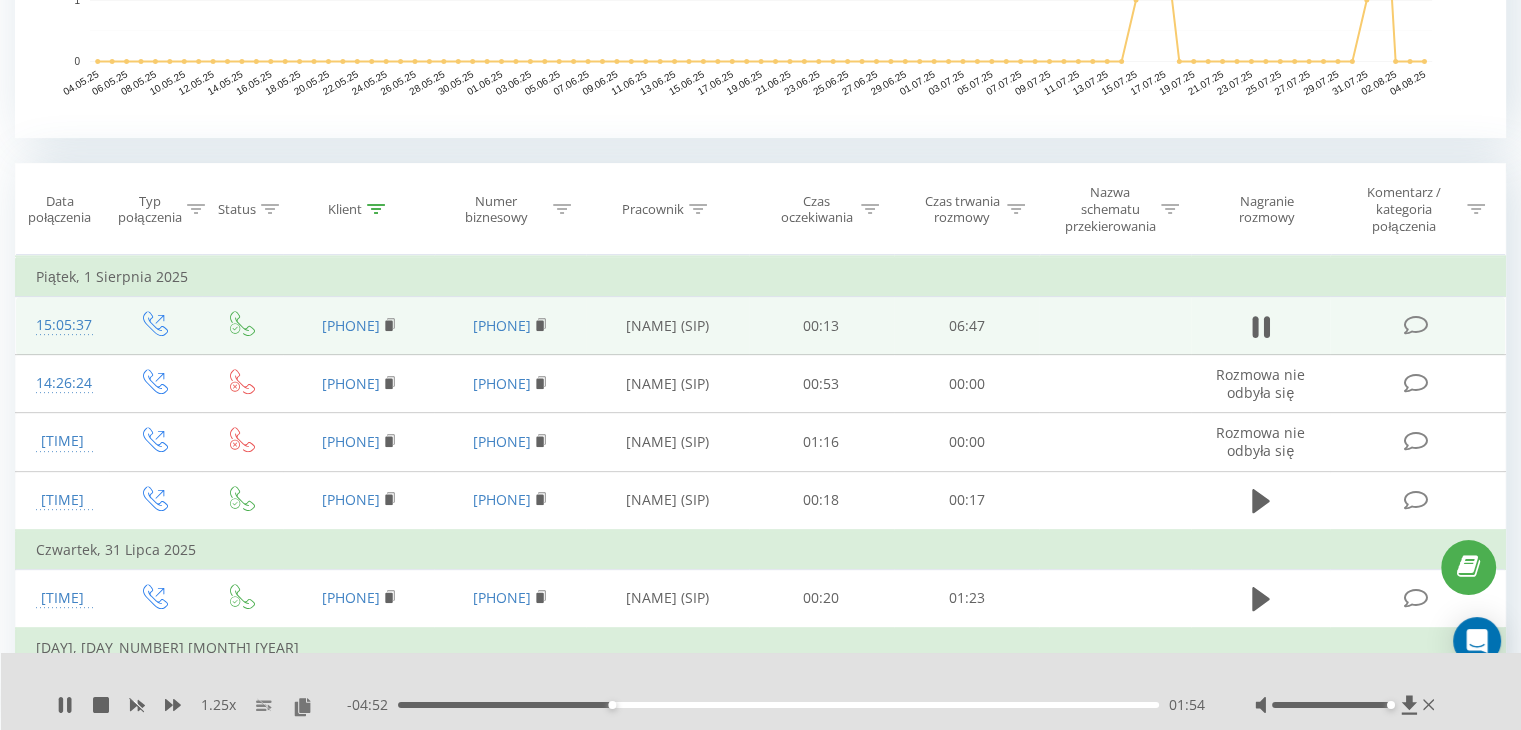 click on "- 04:52 01:54   01:54" at bounding box center (776, 705) 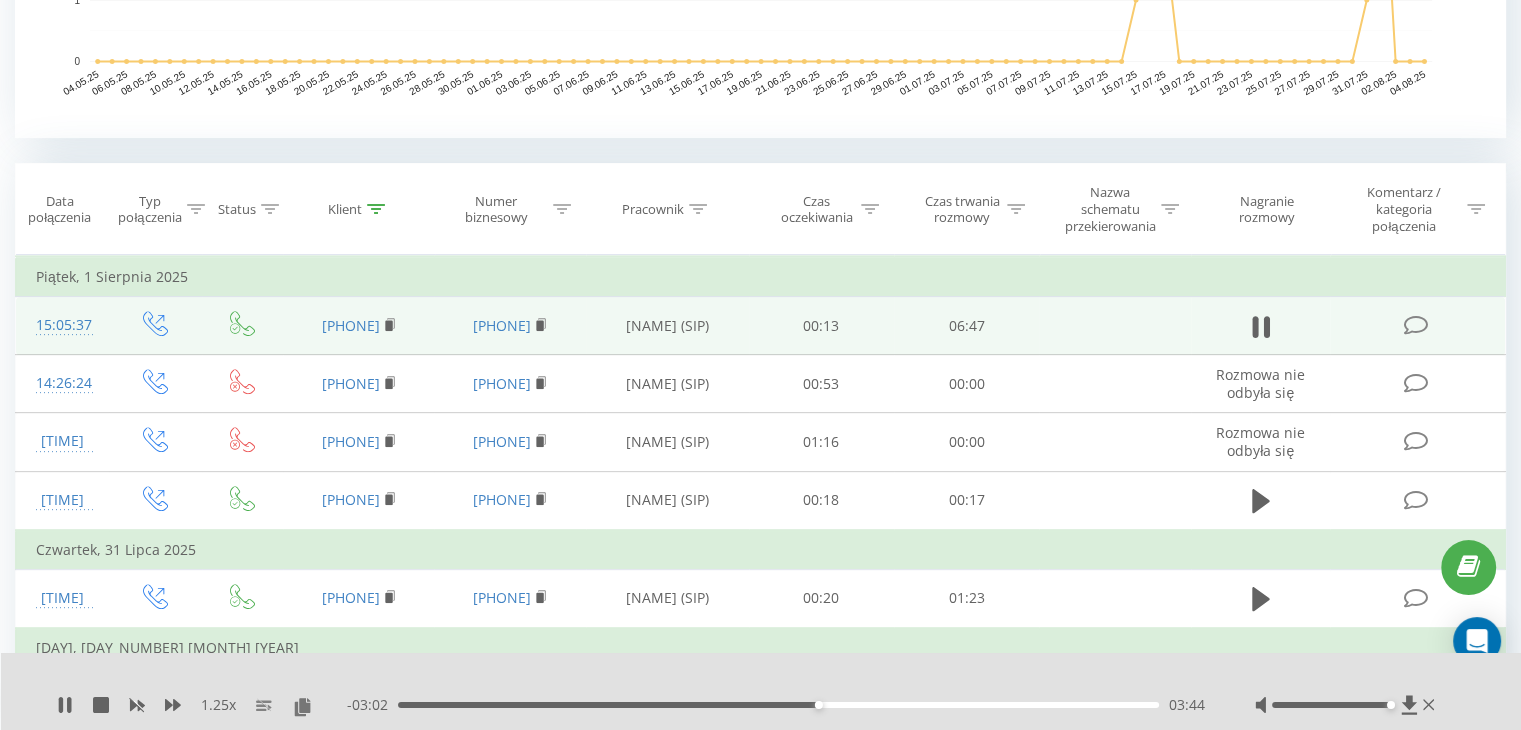 click on "03:44" at bounding box center (778, 705) 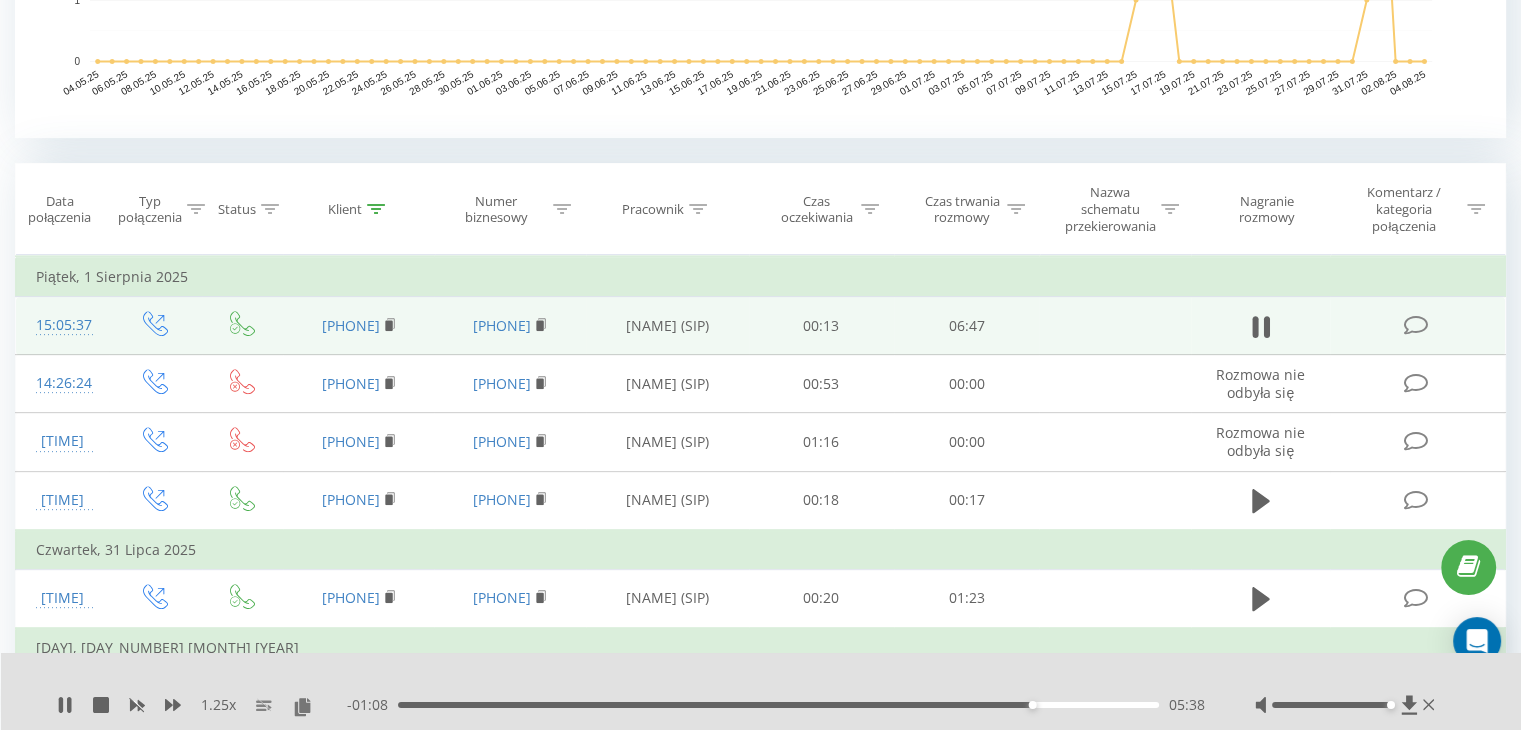 click on "1.25 x  - 01:08 05:38   05:38" at bounding box center (761, 691) 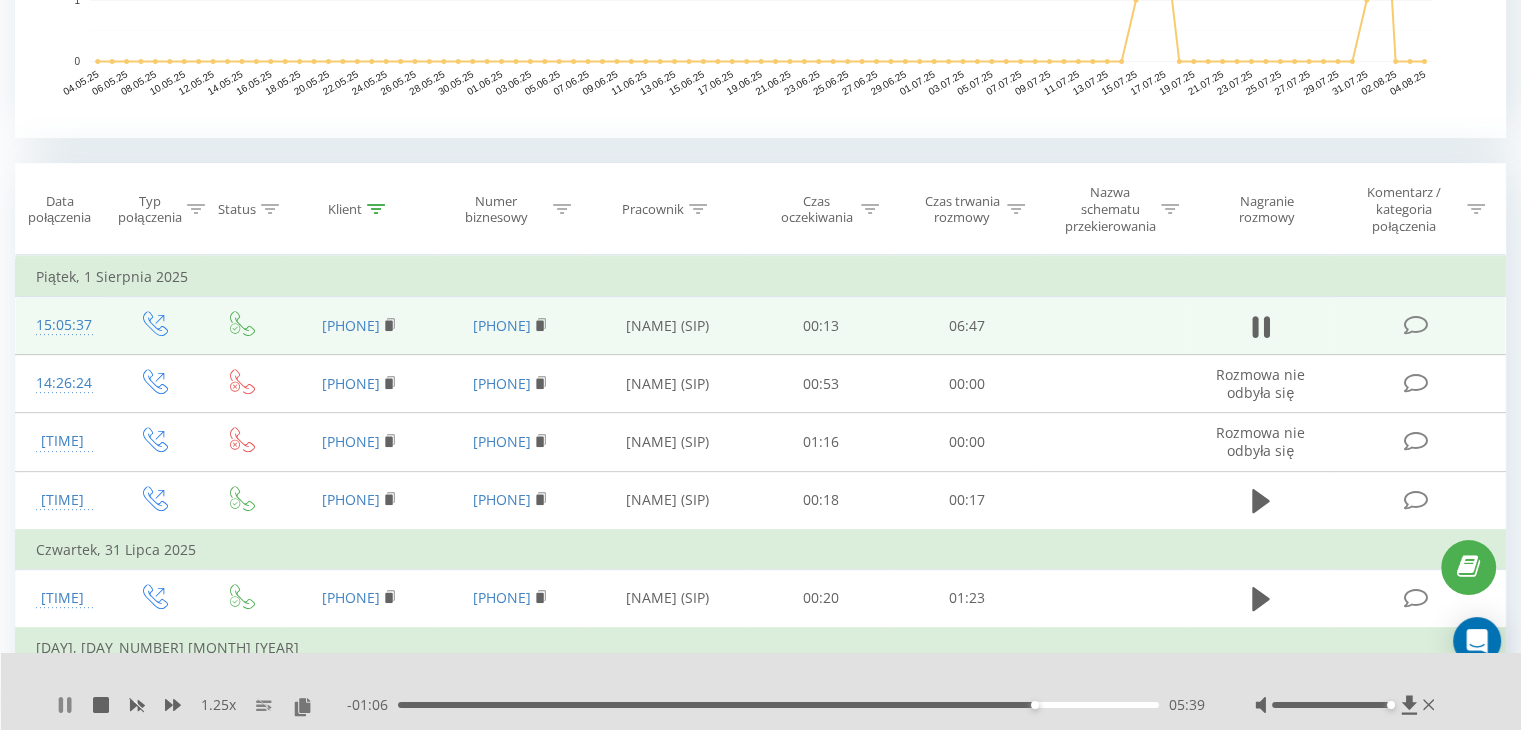 click 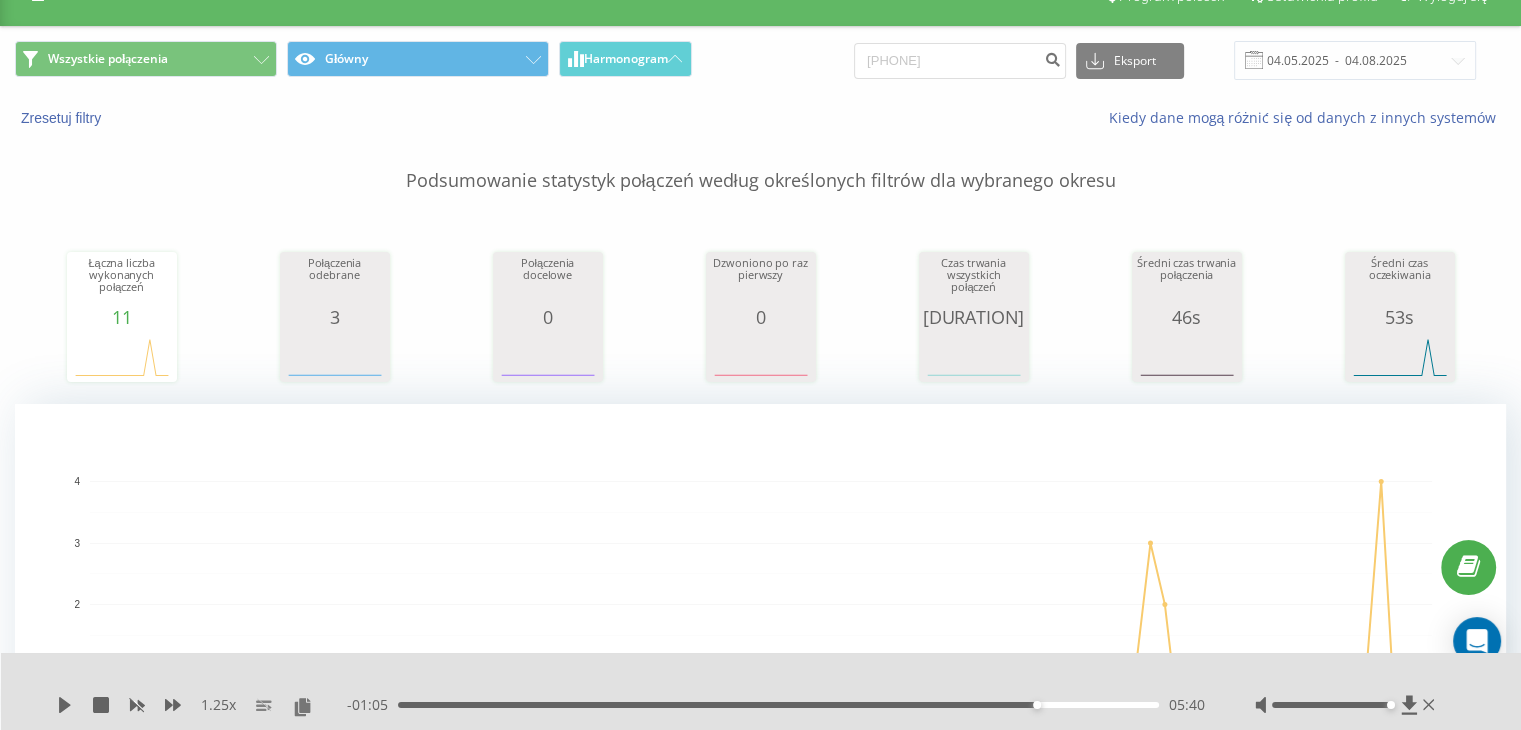 scroll, scrollTop: 0, scrollLeft: 0, axis: both 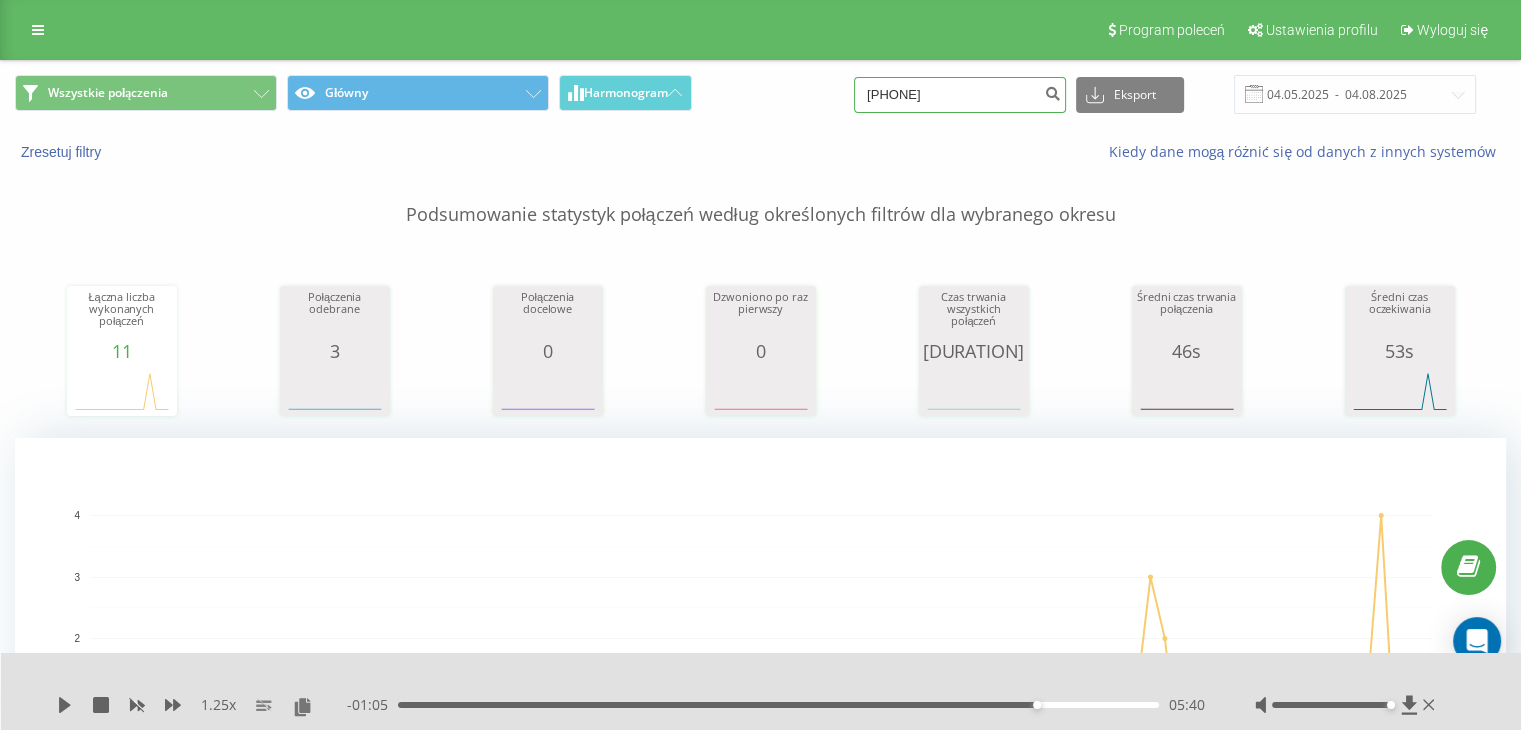 drag, startPoint x: 980, startPoint y: 97, endPoint x: 769, endPoint y: 107, distance: 211.23683 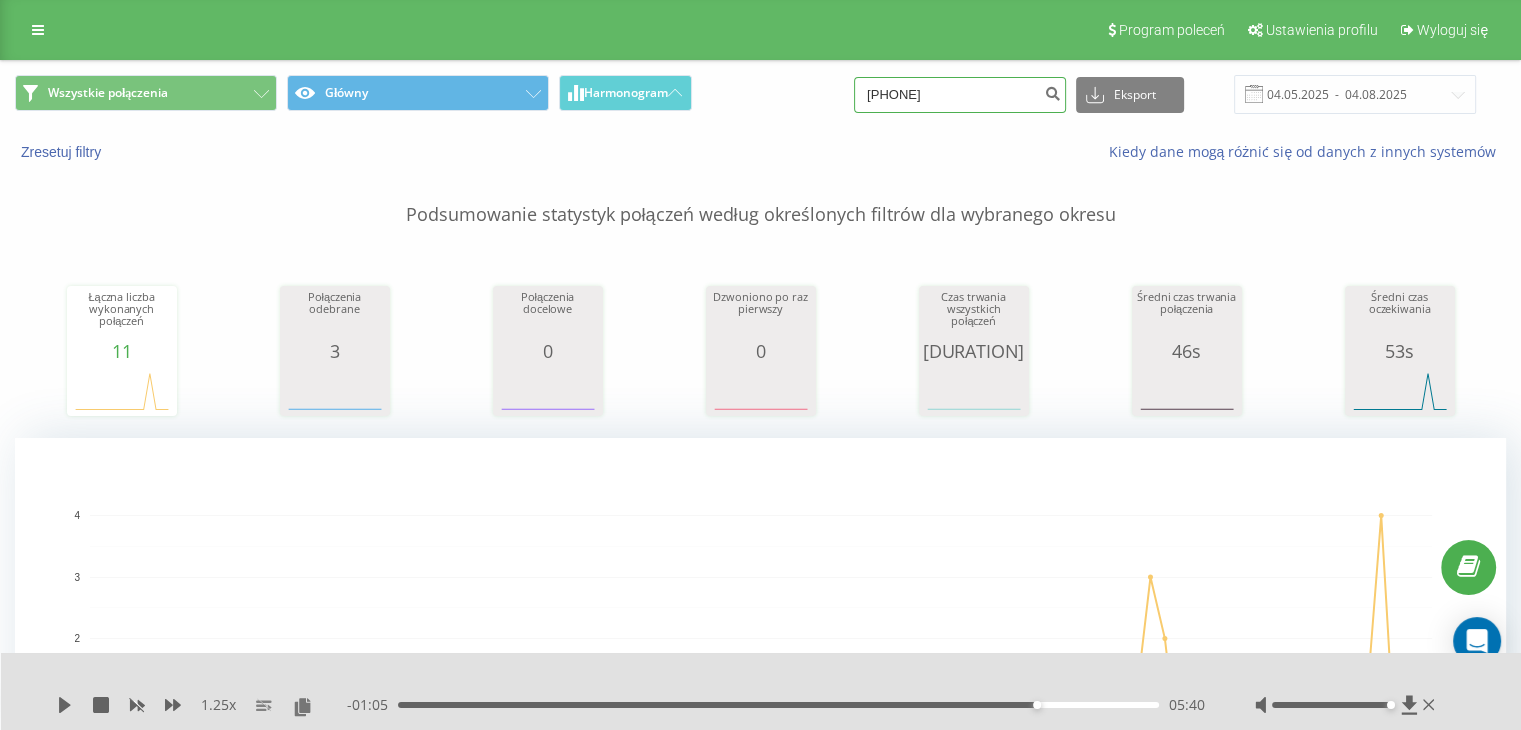 type on "[PHONE]" 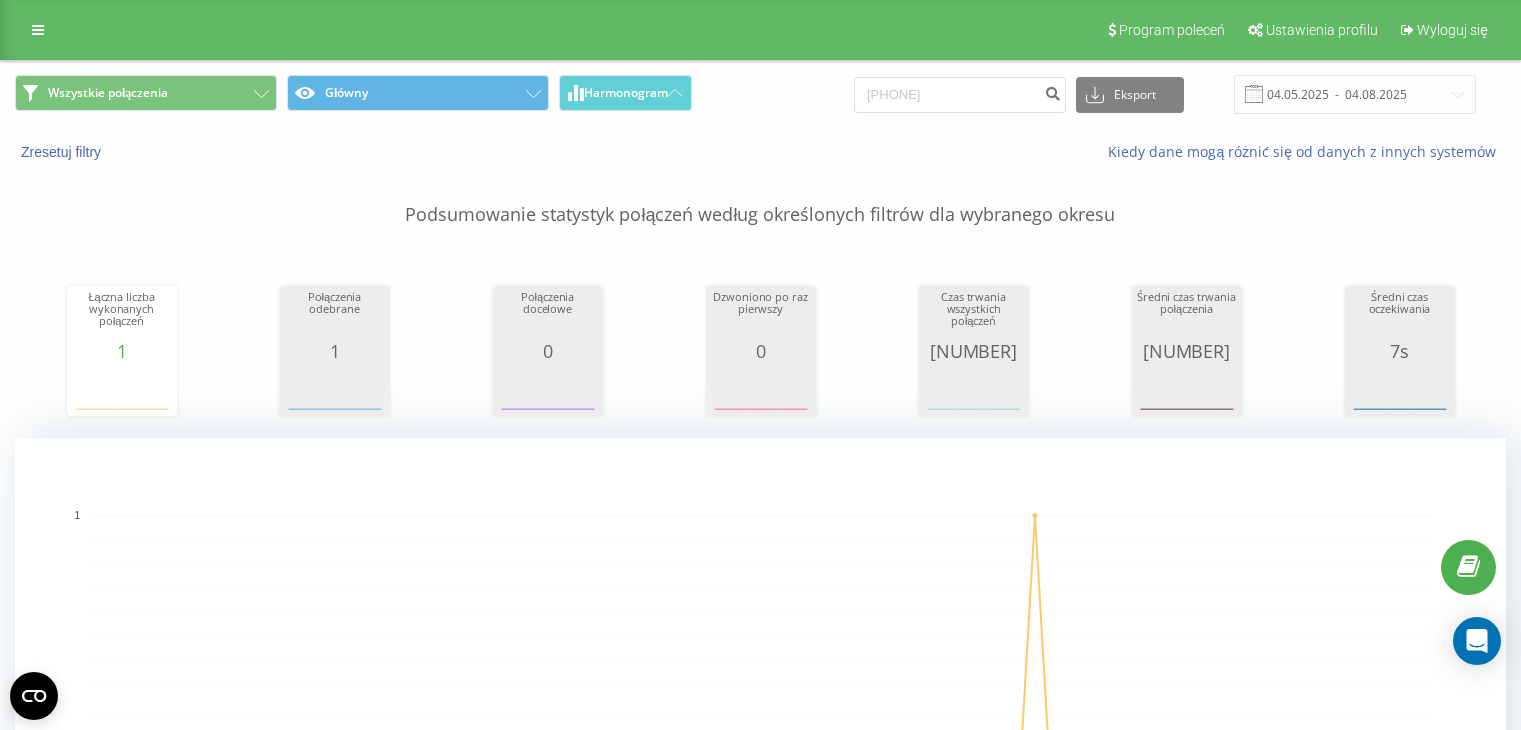 scroll, scrollTop: 0, scrollLeft: 0, axis: both 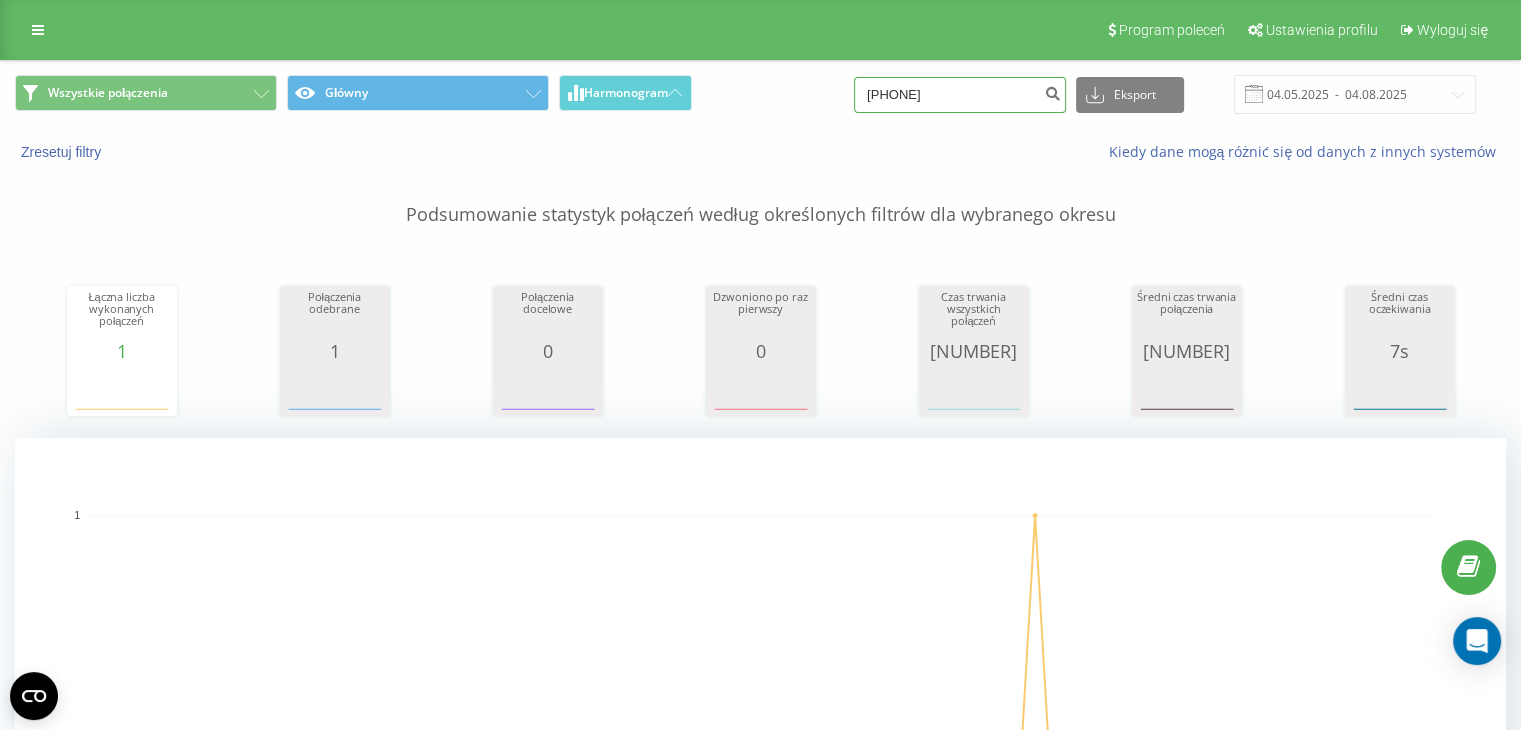 drag, startPoint x: 914, startPoint y: 93, endPoint x: 832, endPoint y: 93, distance: 82 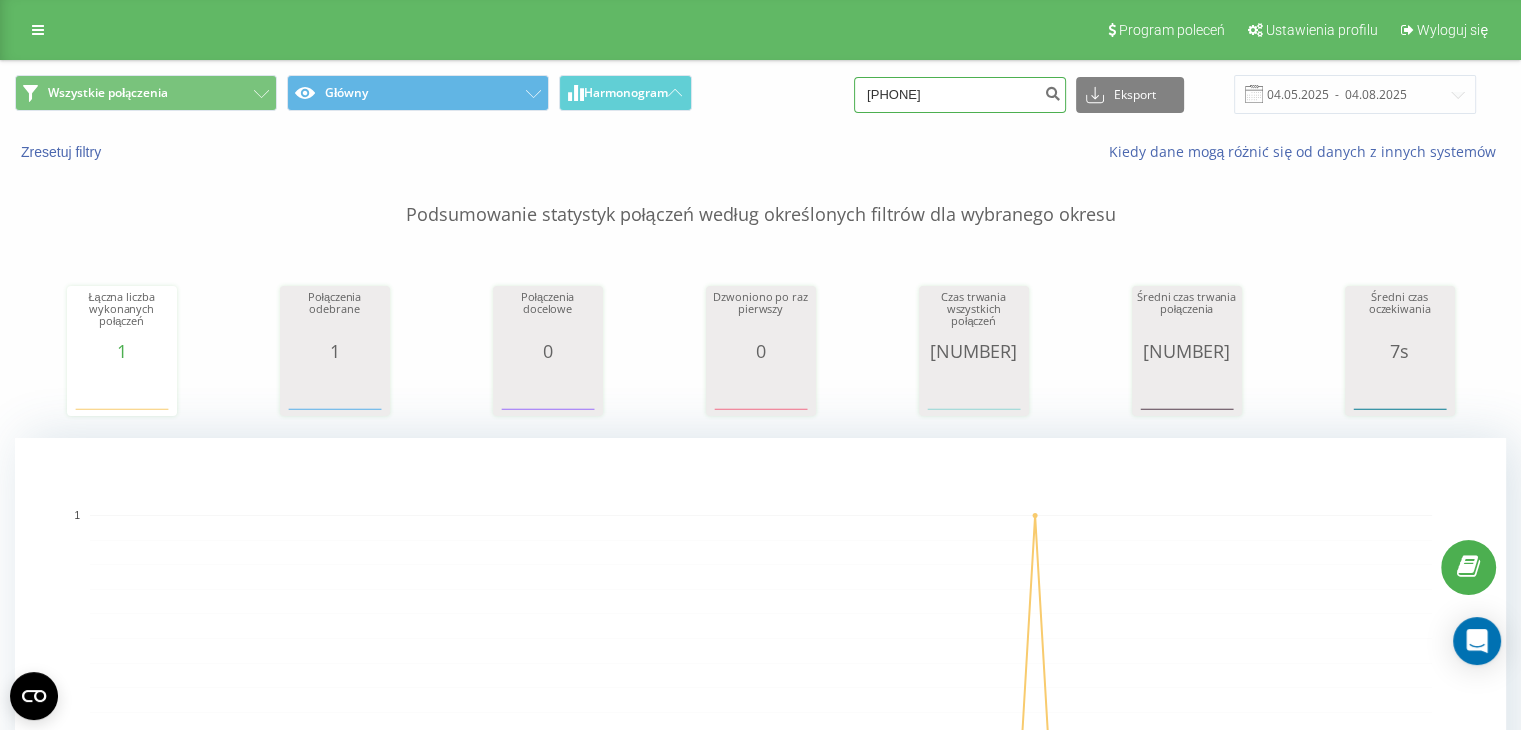 click on "Wszystkie połączenia Główny Harmonogram [PHONE] Eksport .csv .xls .xlsx [DATE]  -  [DATE]" at bounding box center (760, 94) 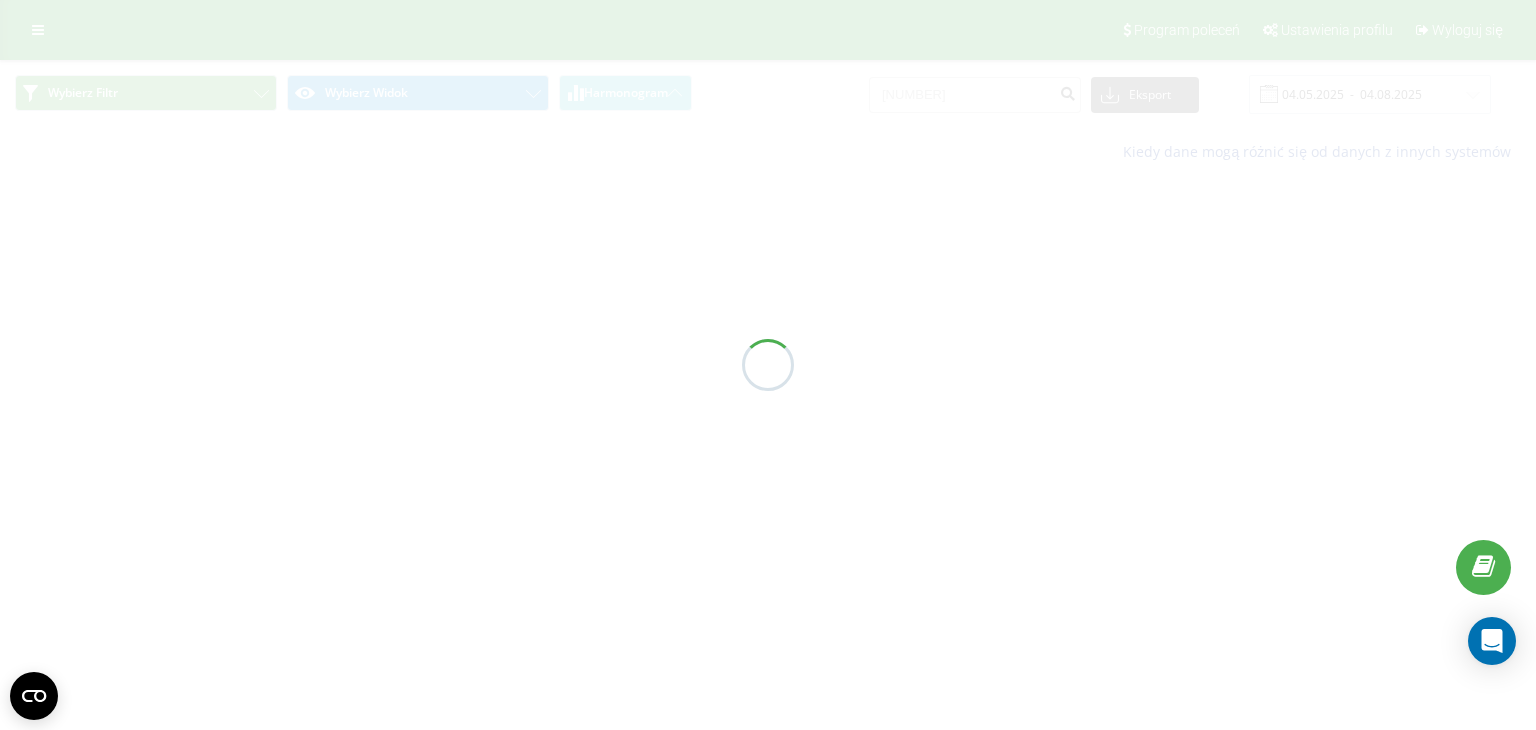 scroll, scrollTop: 0, scrollLeft: 0, axis: both 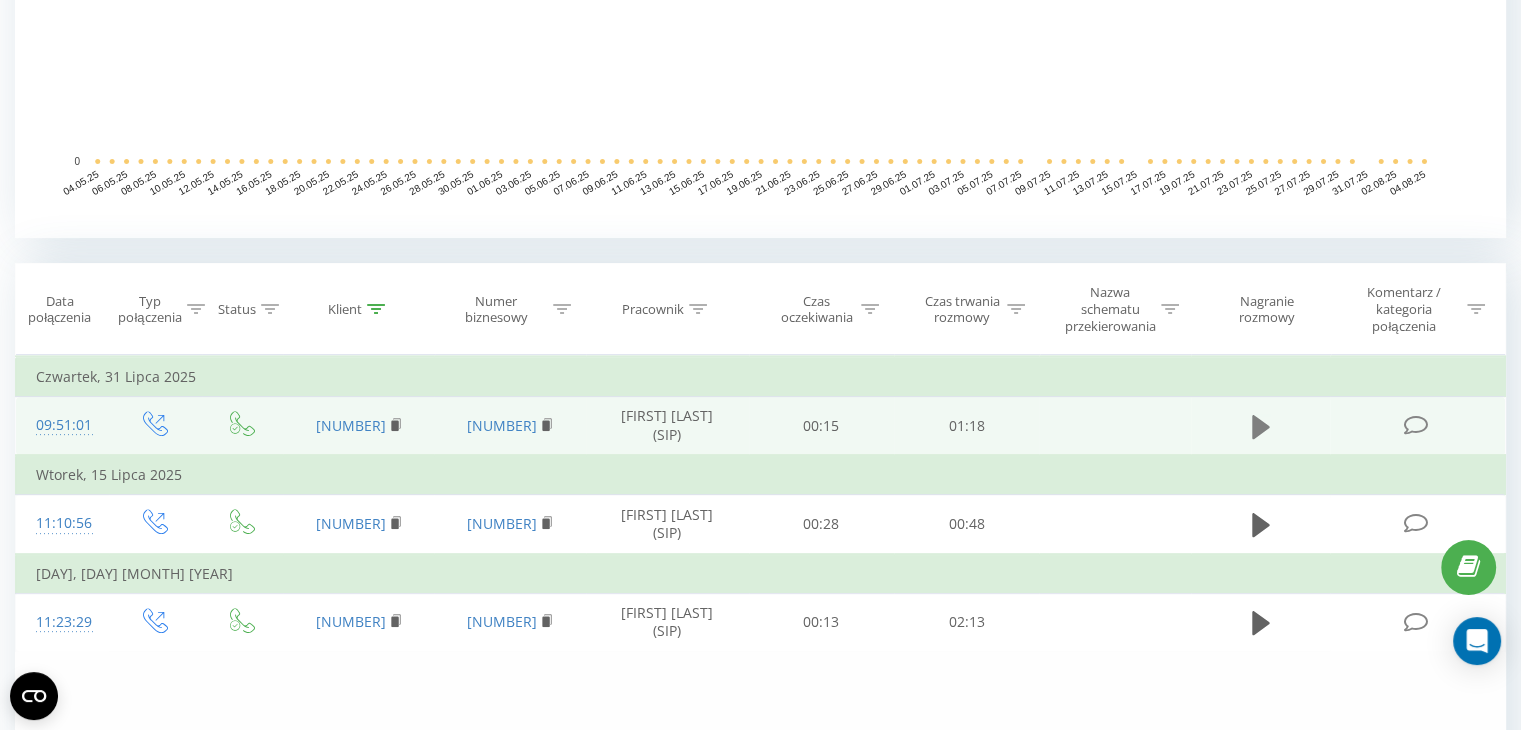 click 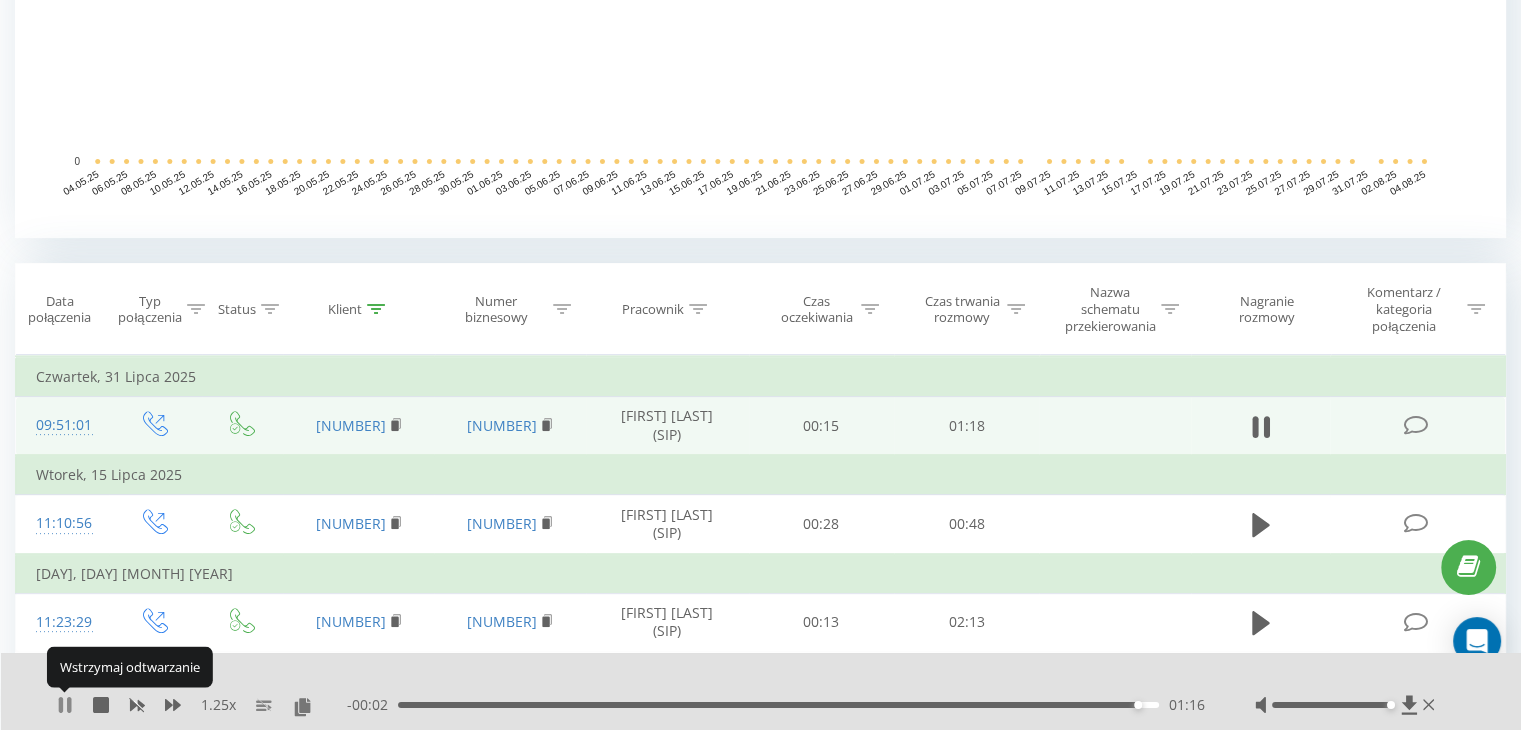 click 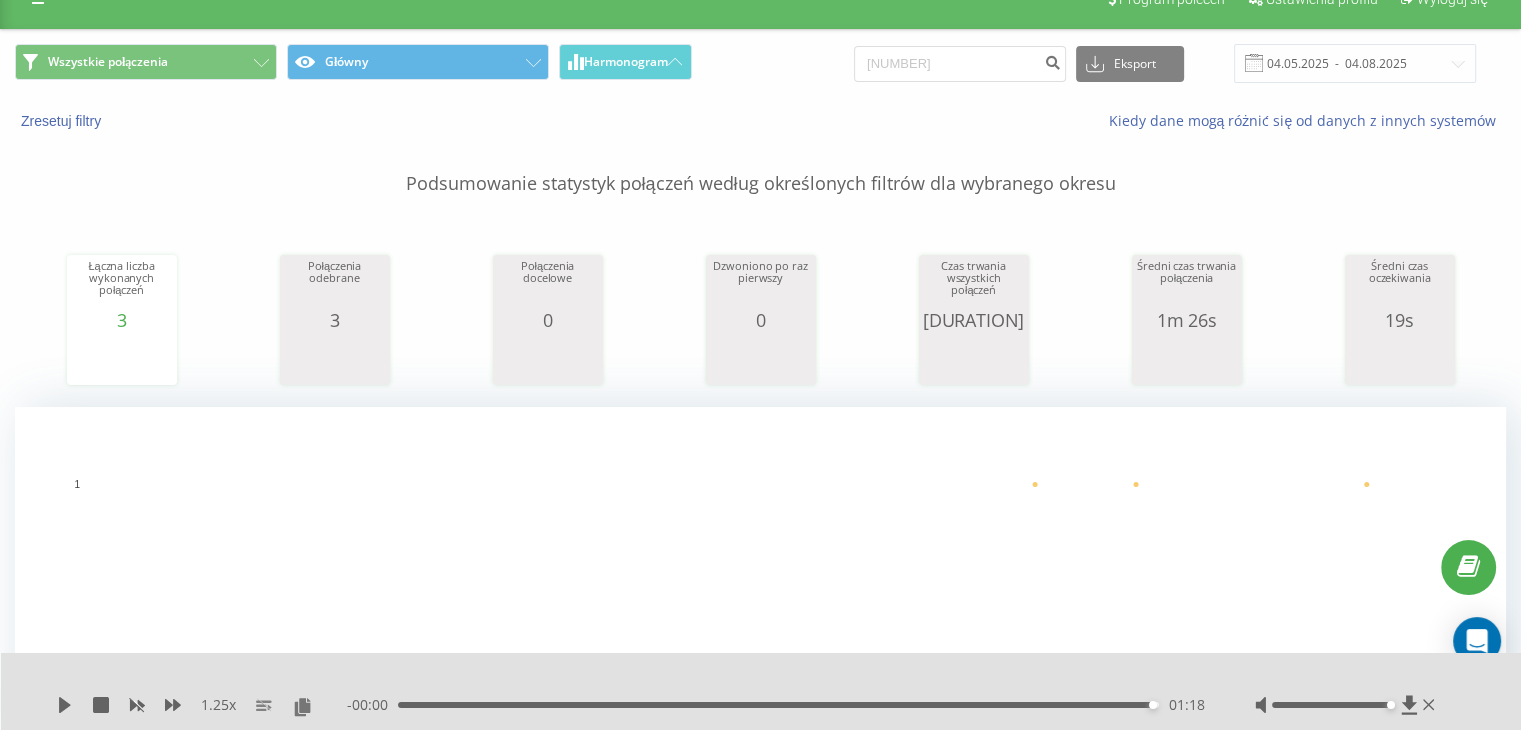 scroll, scrollTop: 0, scrollLeft: 0, axis: both 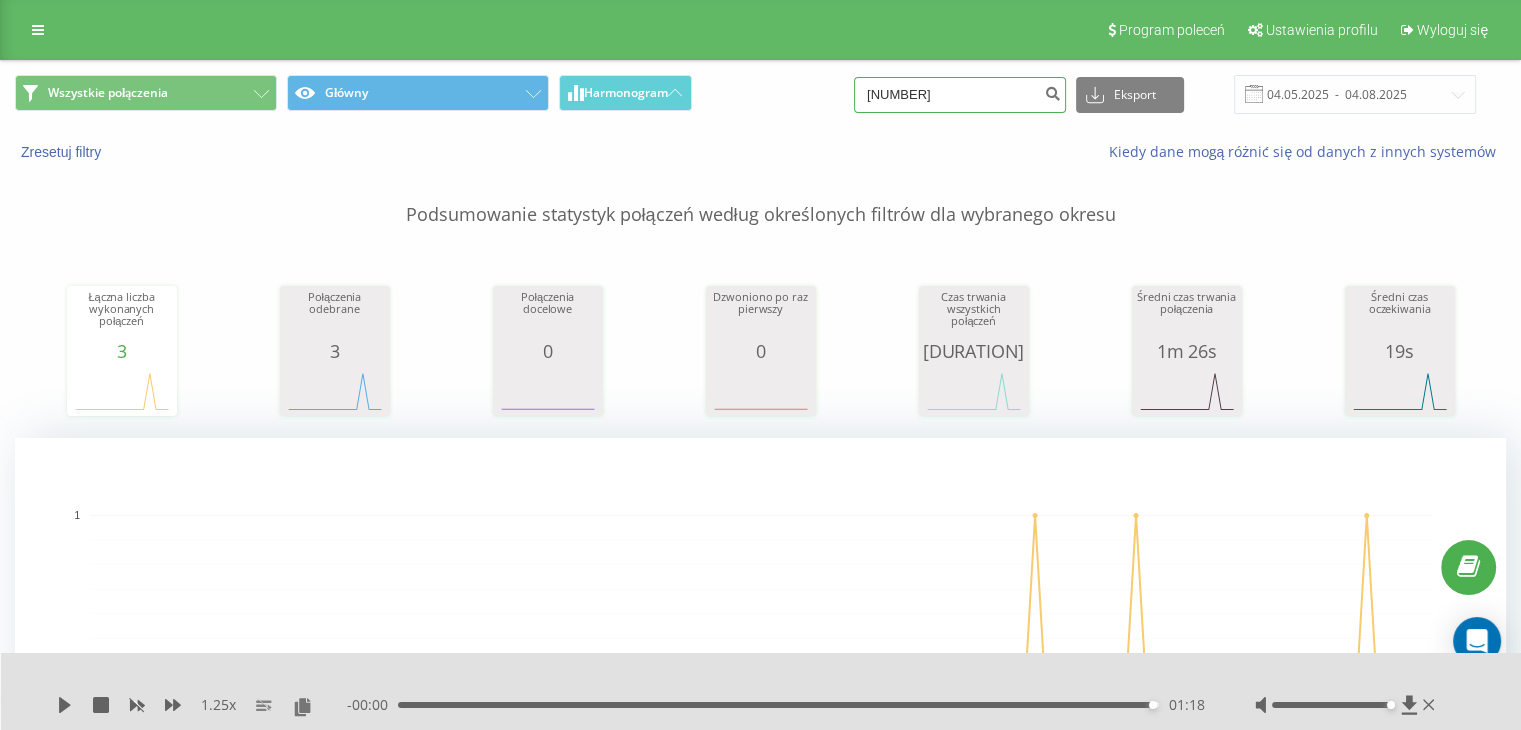 drag, startPoint x: 1005, startPoint y: 97, endPoint x: 718, endPoint y: 97, distance: 287 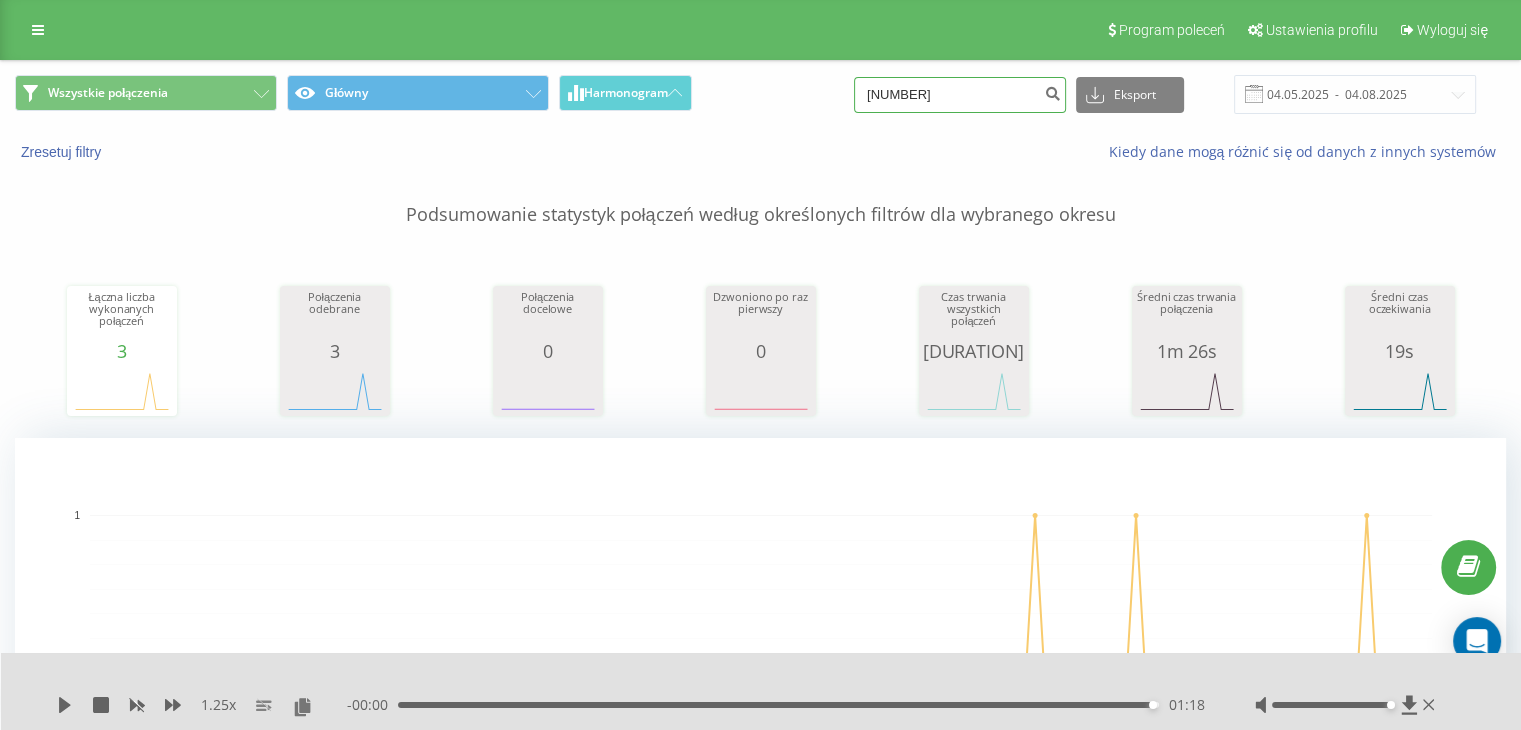 type on "126651087" 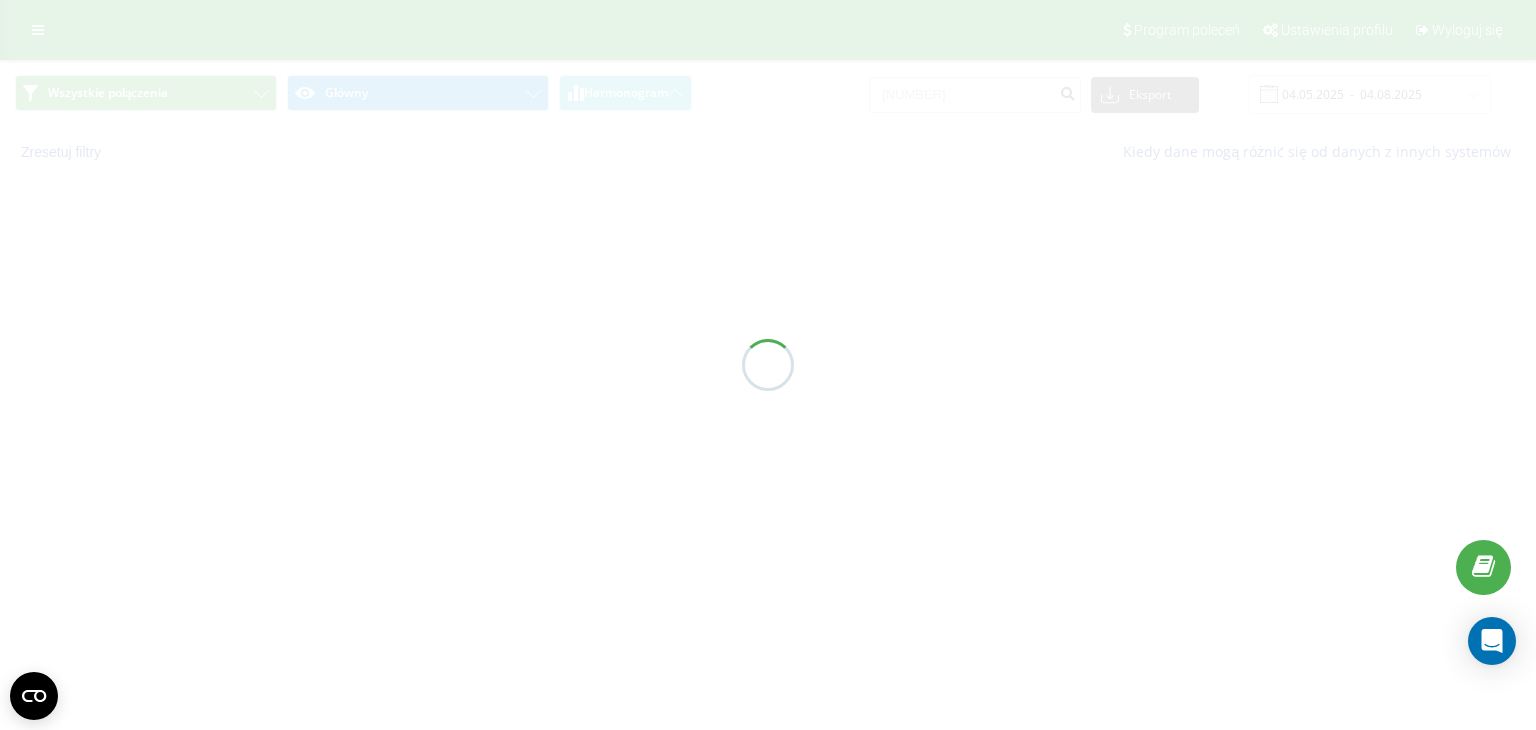 scroll, scrollTop: 0, scrollLeft: 0, axis: both 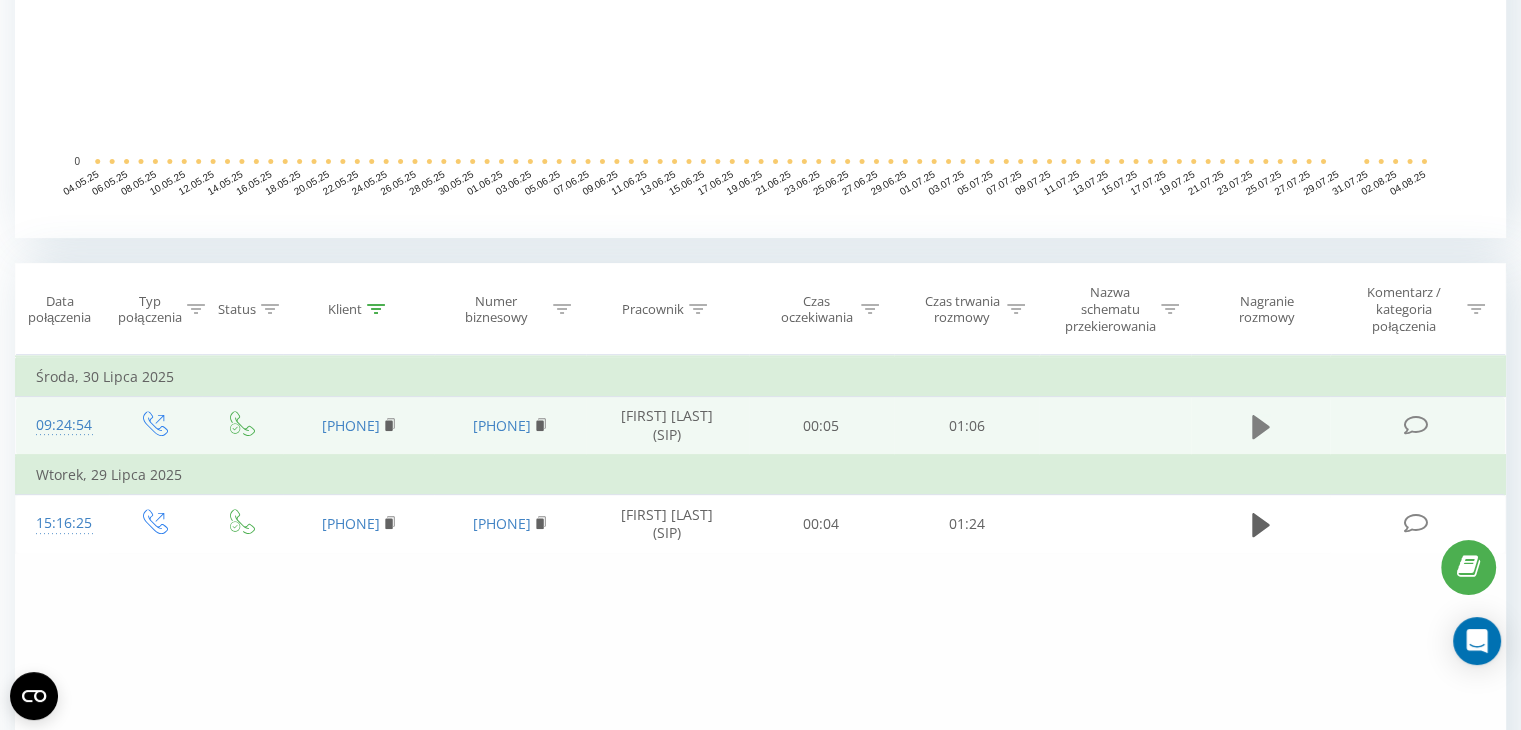 click 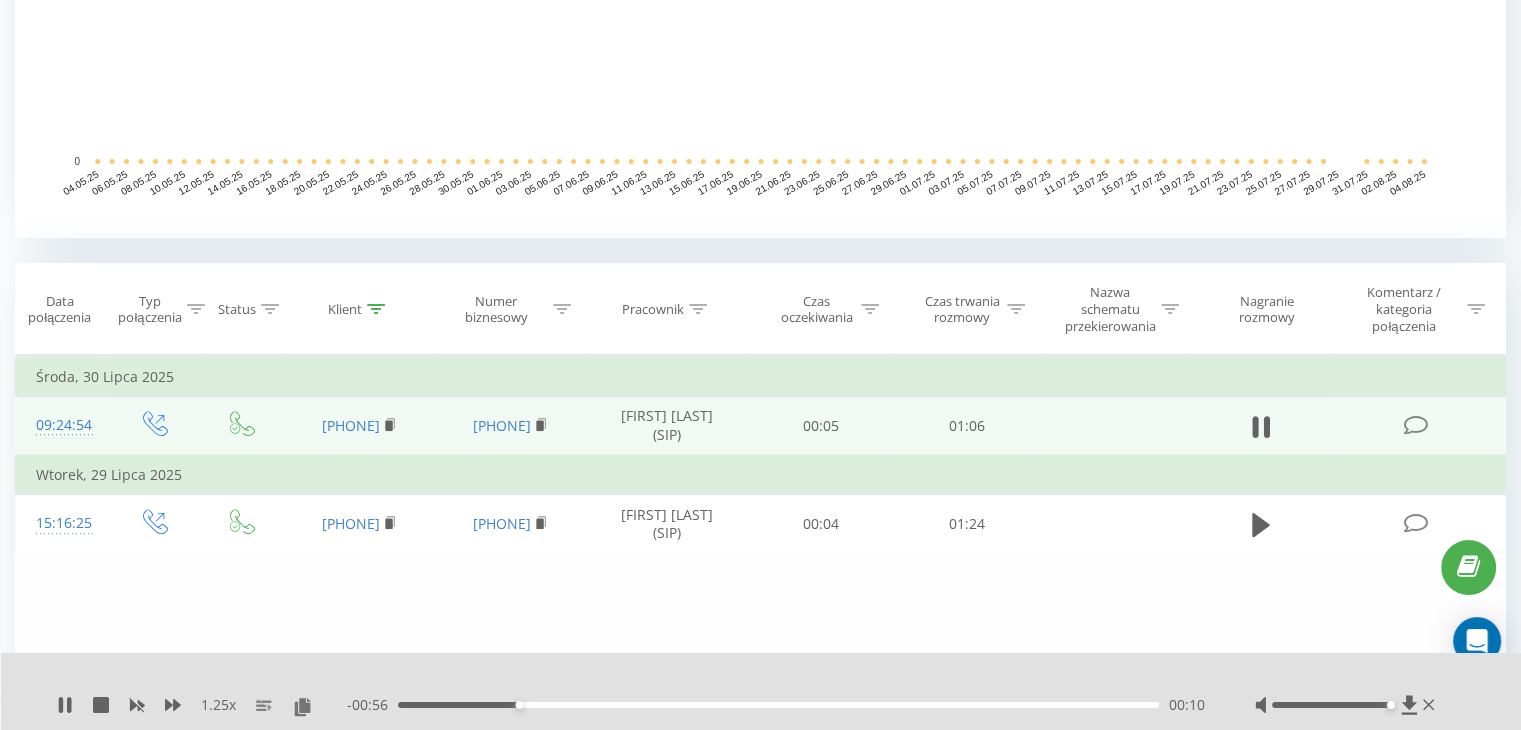 click on "00:10" at bounding box center (778, 705) 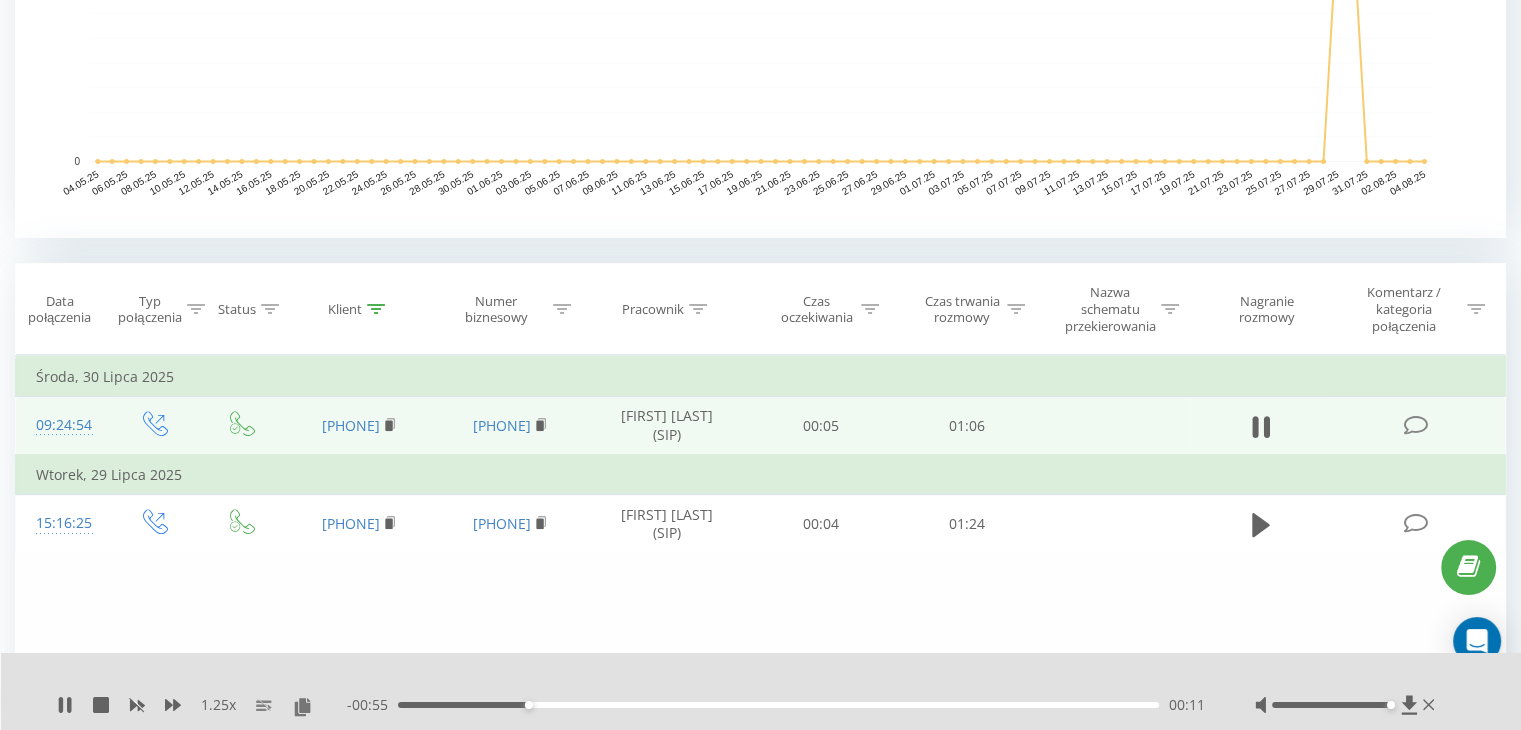 click on "1.25 x  - 00:55 00:11   00:11" at bounding box center (761, 691) 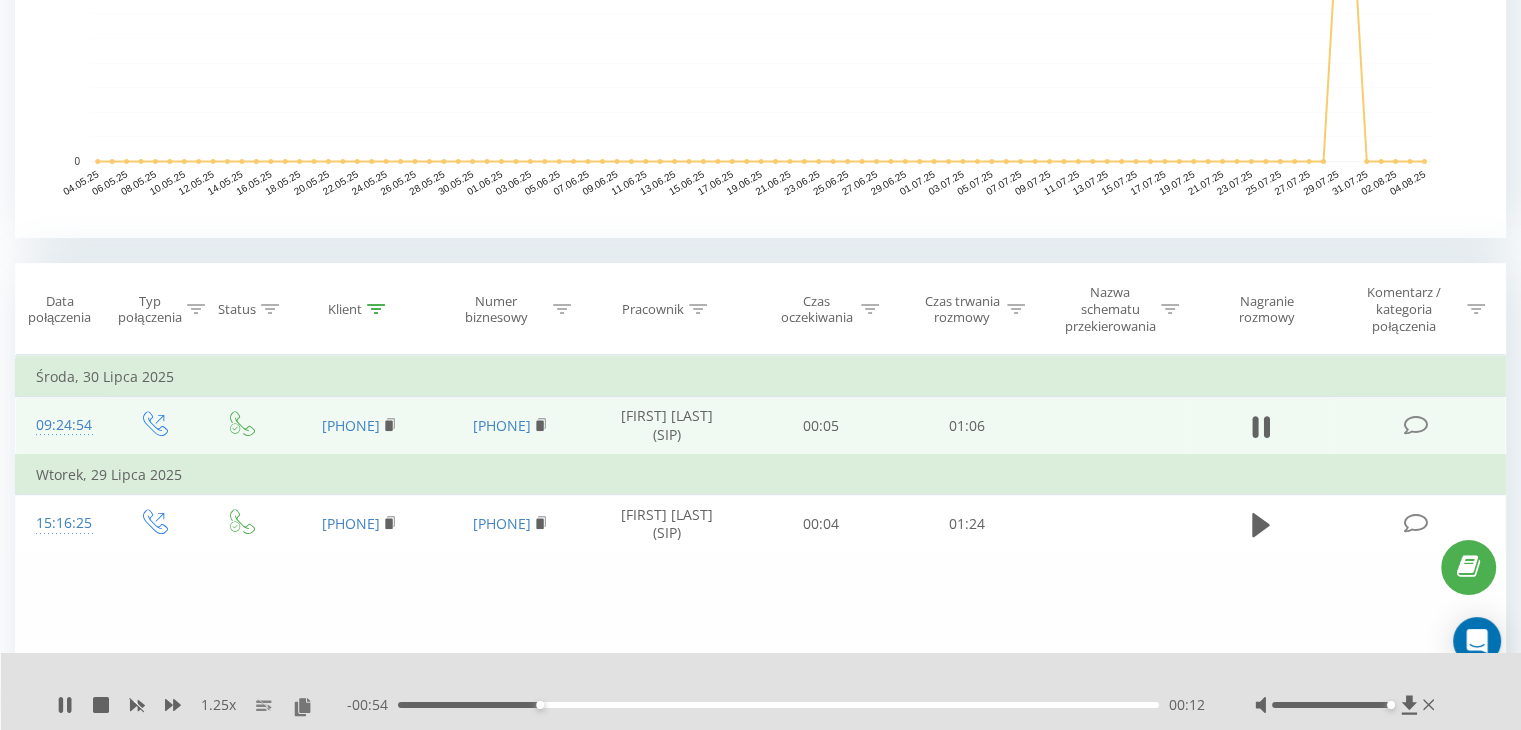 click on "- 00:54 00:12   00:12" at bounding box center (776, 705) 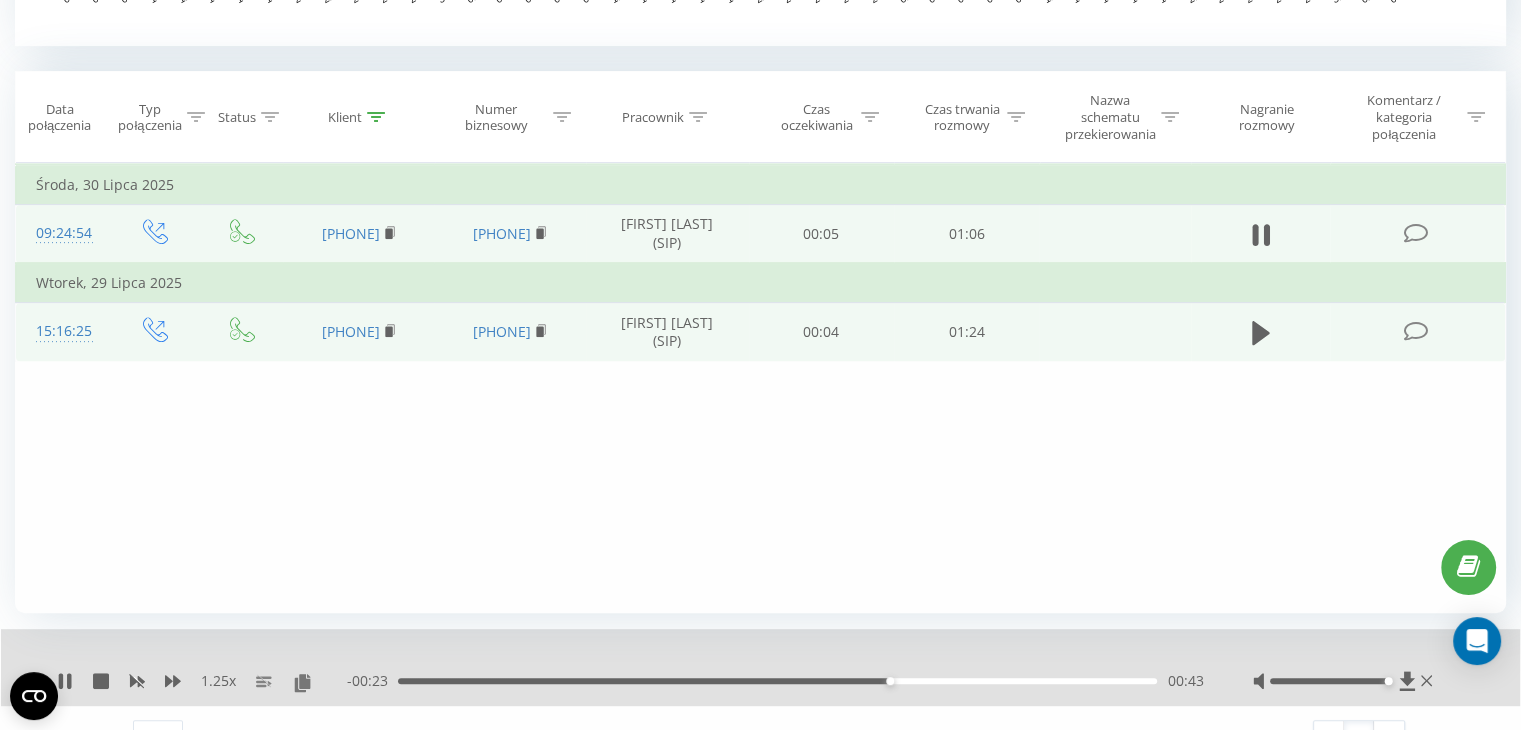 scroll, scrollTop: 826, scrollLeft: 0, axis: vertical 